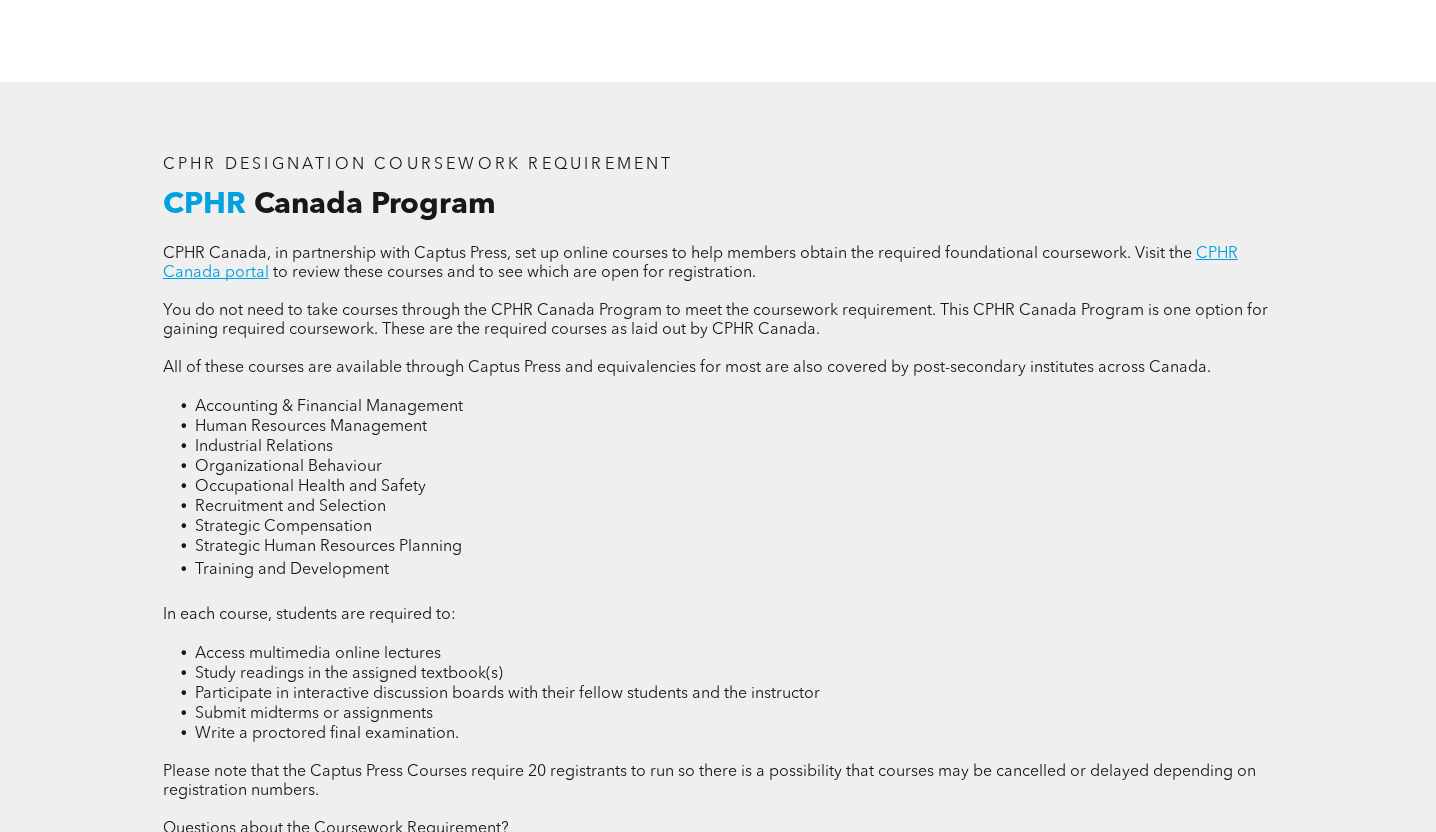 scroll, scrollTop: 2477, scrollLeft: 0, axis: vertical 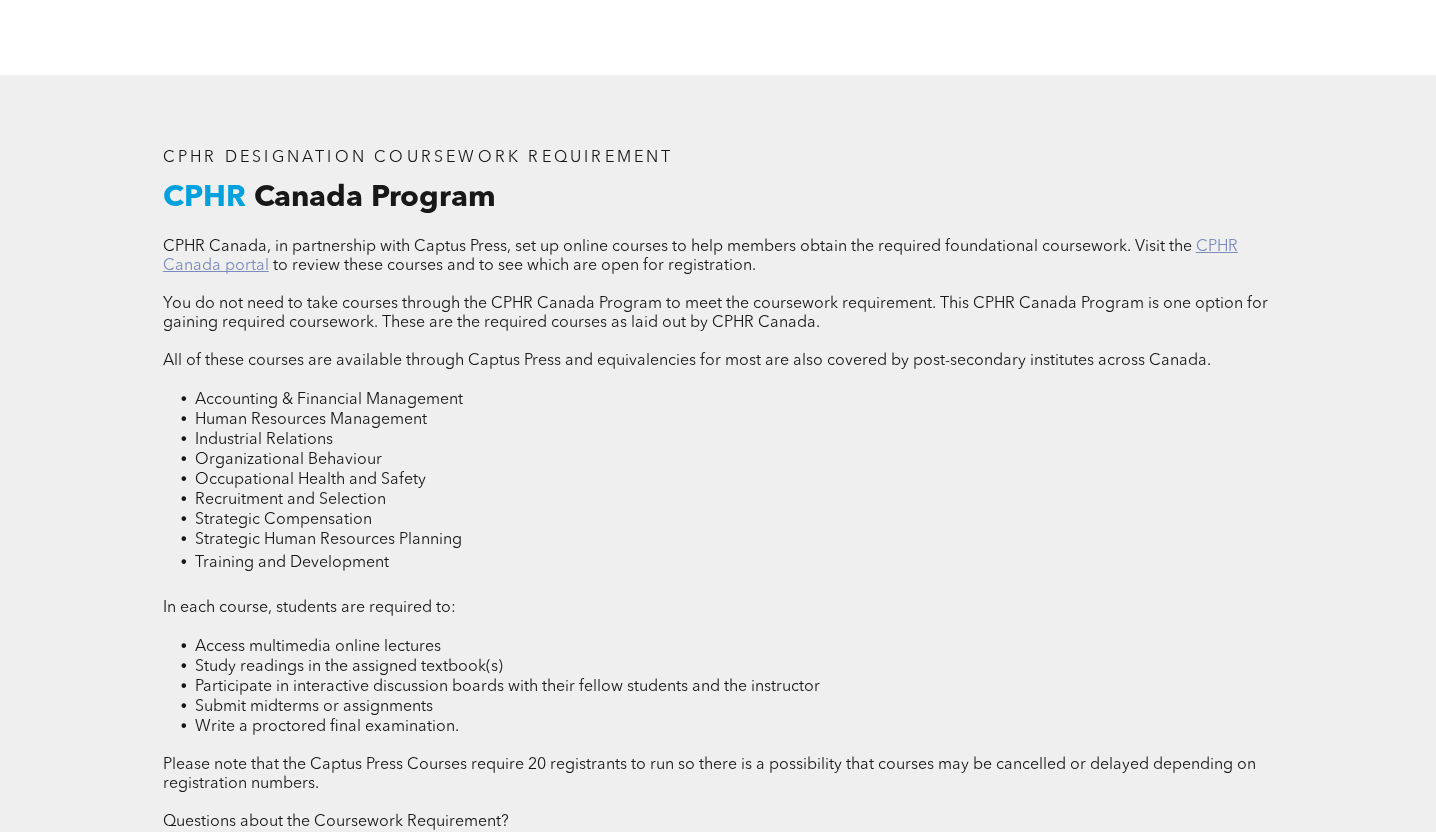 click on "CPHR Canada portal" at bounding box center (700, 256) 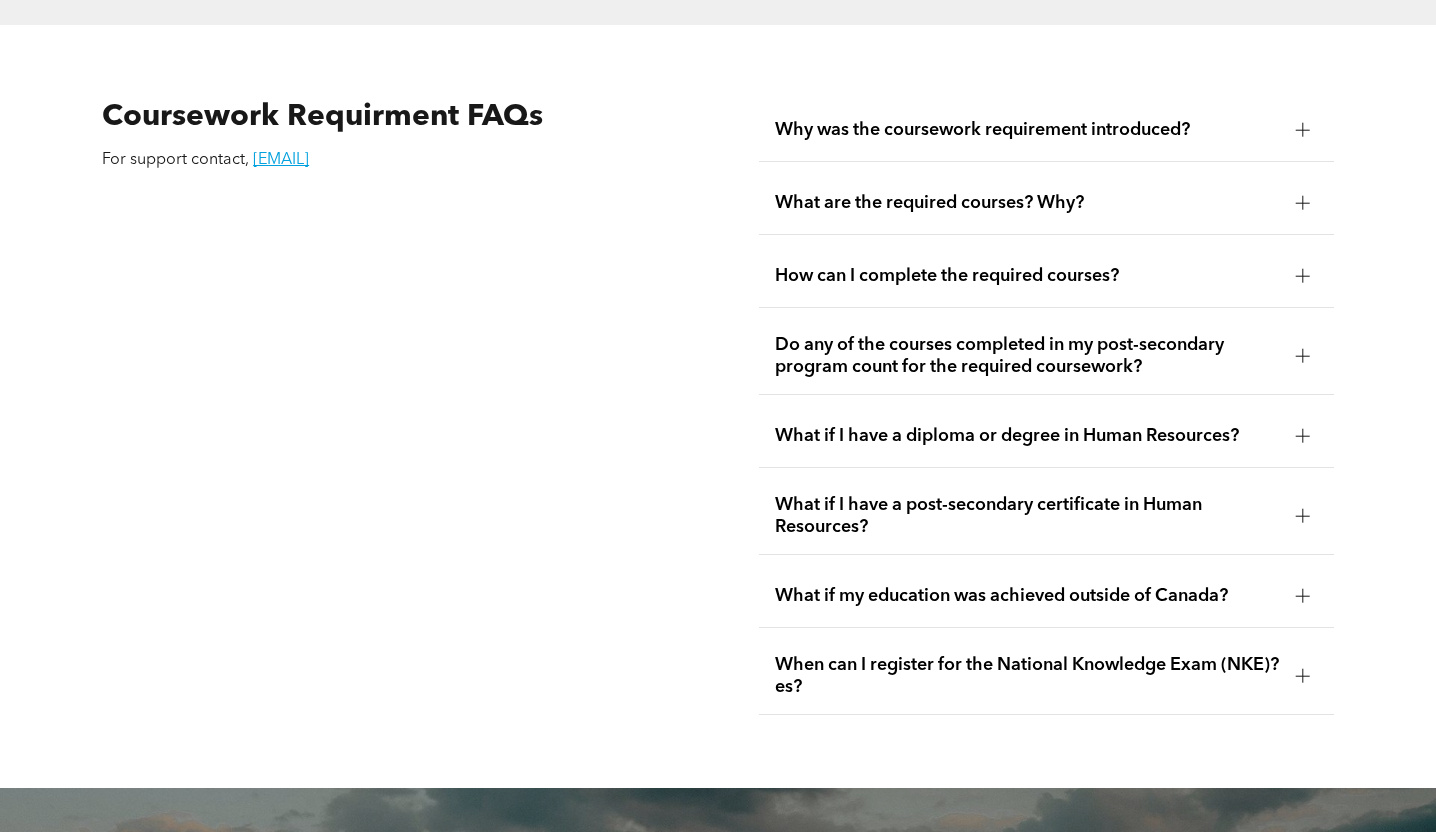 scroll, scrollTop: 3395, scrollLeft: 0, axis: vertical 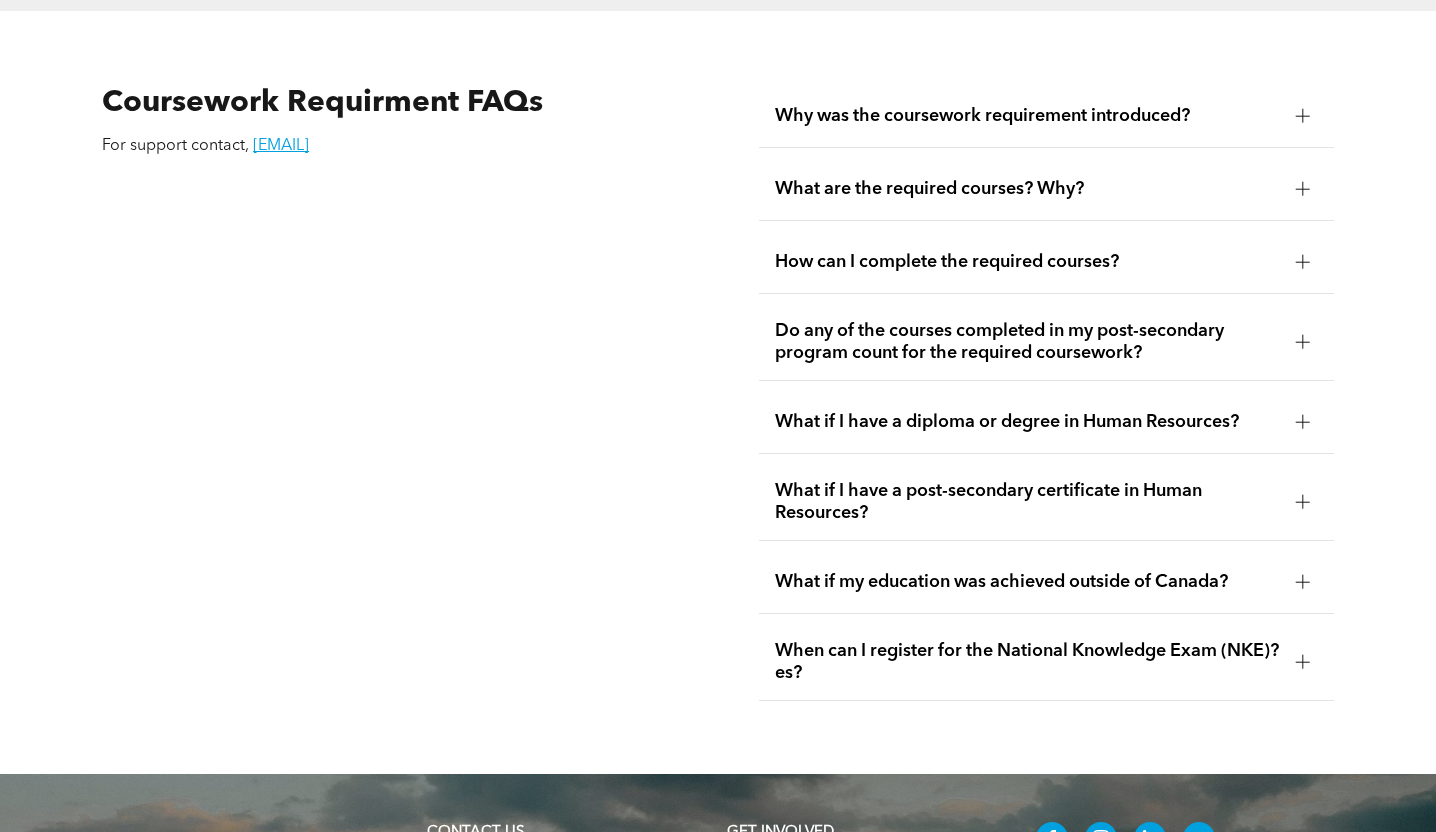 click on "What if I have a post-secondary certificate in Human Resources?" at bounding box center [1027, 502] 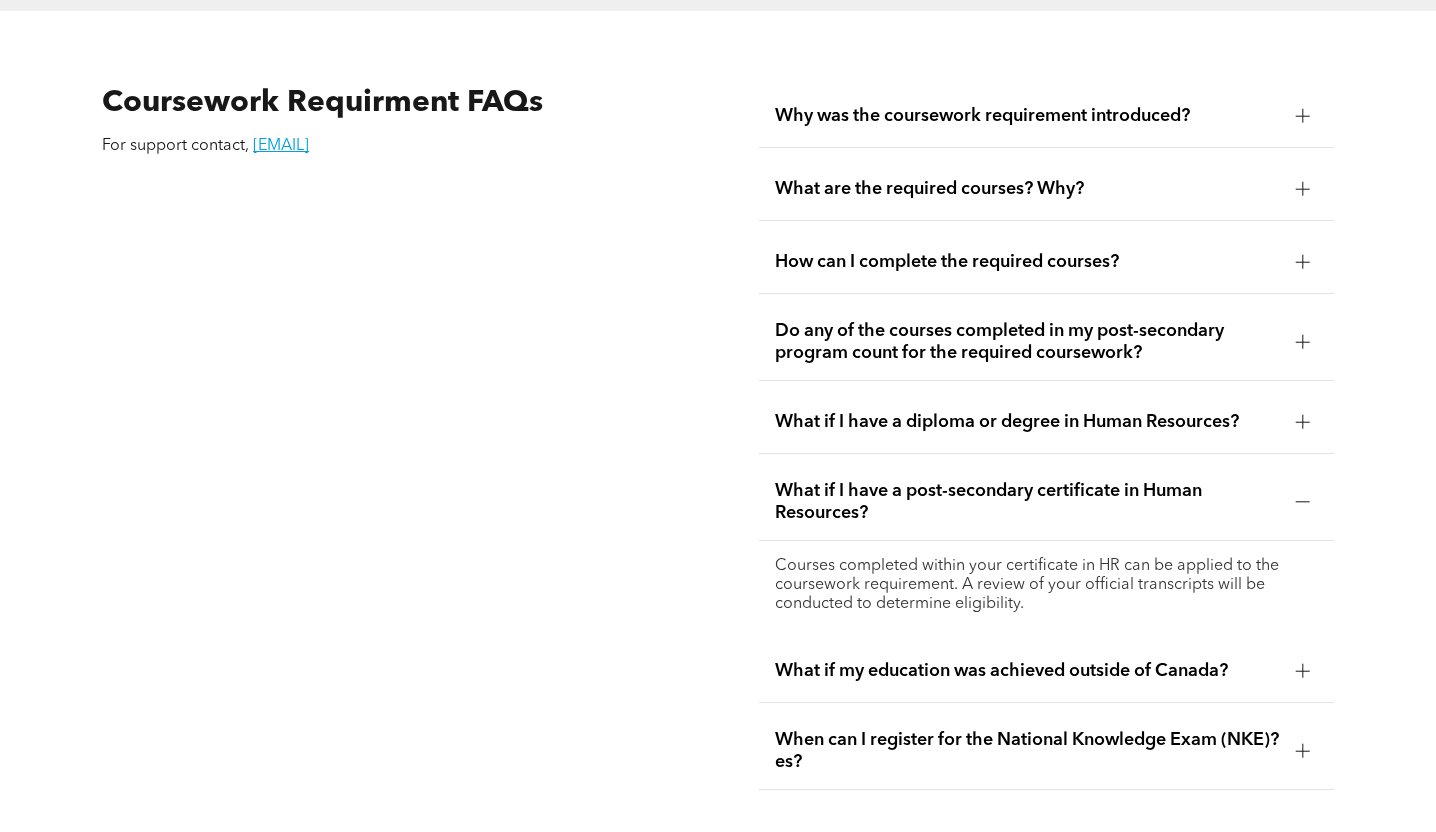 click on "What if I have a post-secondary certificate in Human Resources?" at bounding box center (1027, 502) 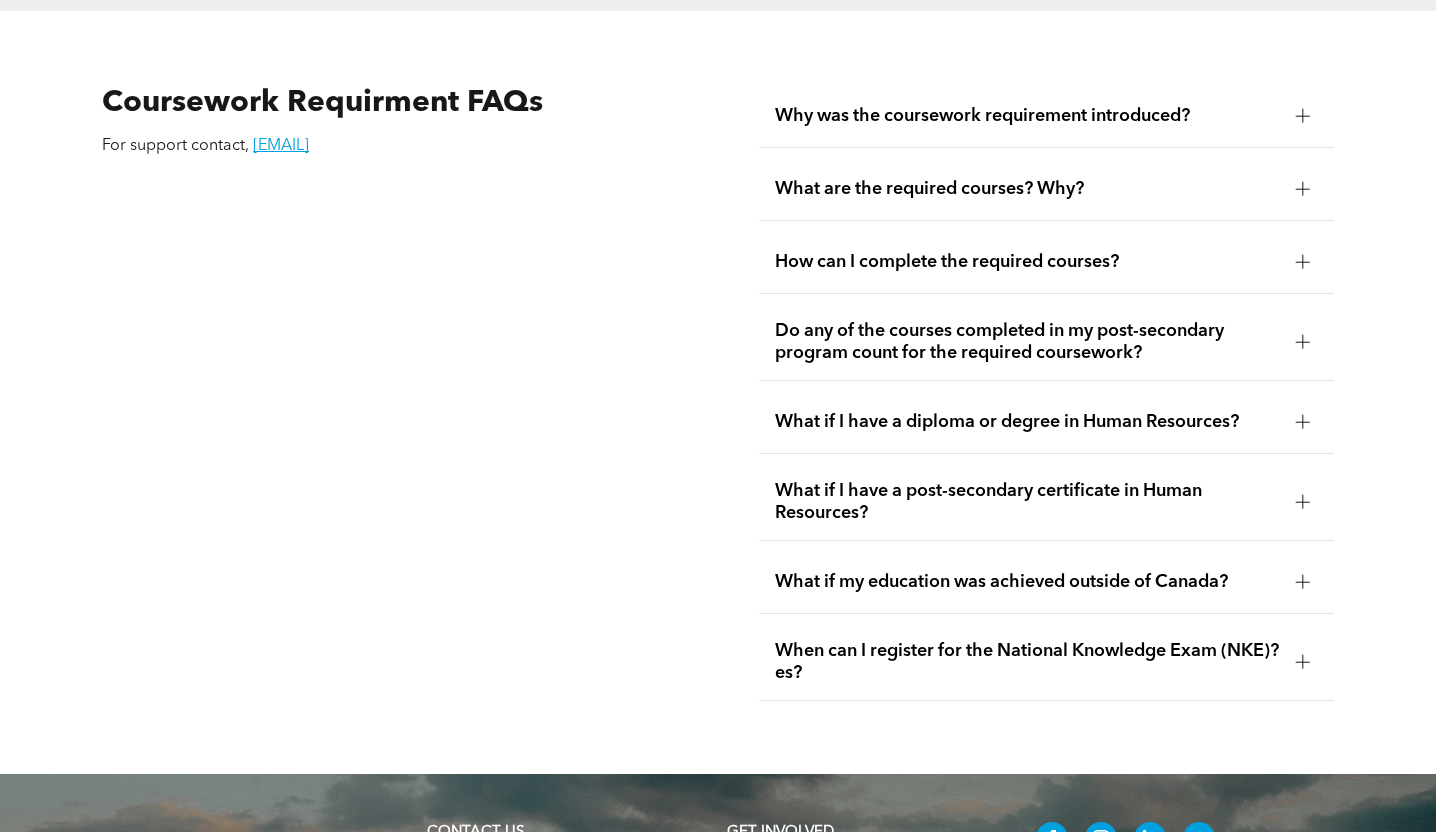 click on "What if I have a post-secondary certificate in Human Resources?" at bounding box center [1027, 502] 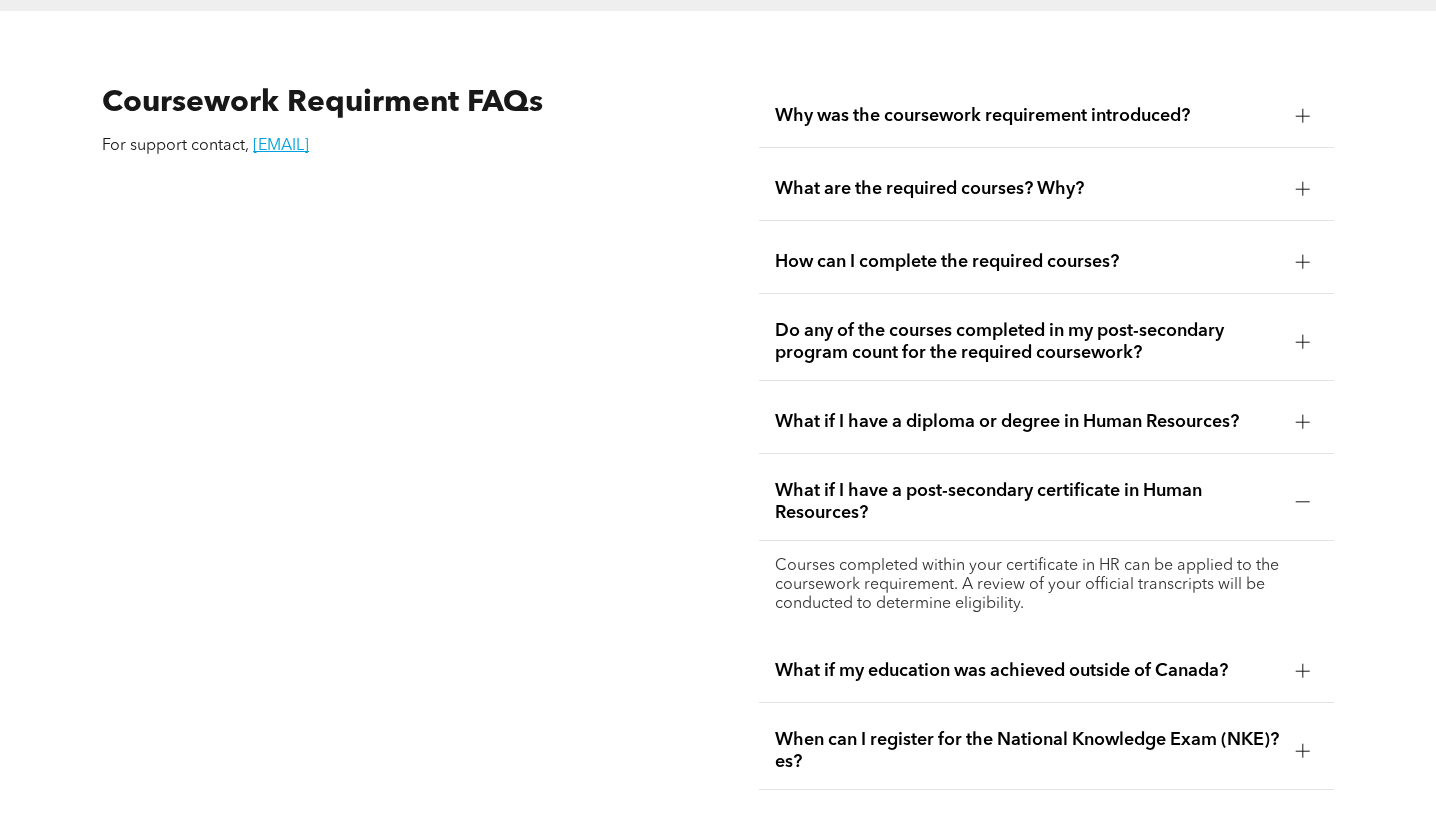 click on "What if my education was achieved outside of Canada?" at bounding box center (1027, 671) 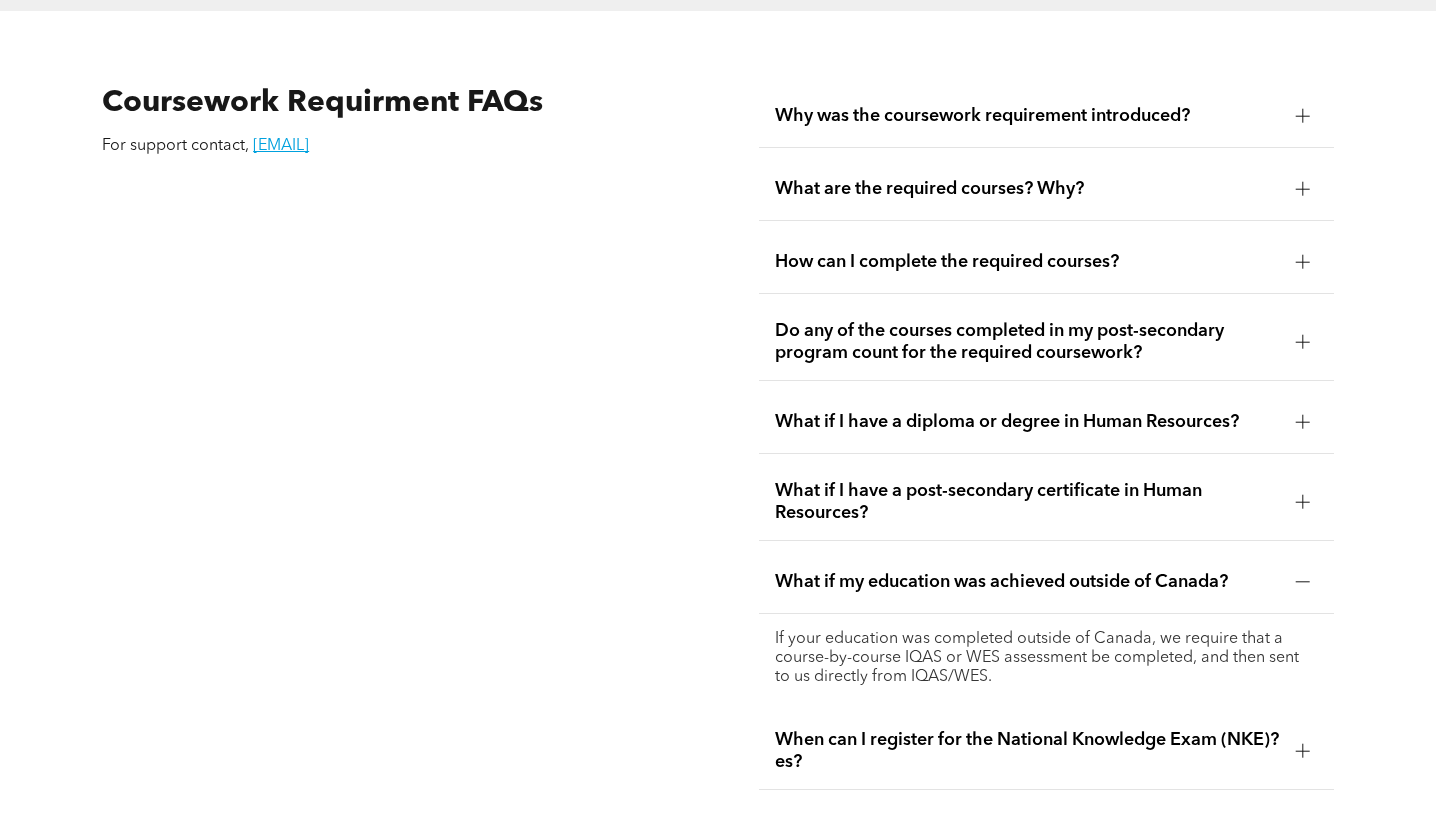 click on "What if my education was achieved outside of Canada?" at bounding box center (1046, 582) 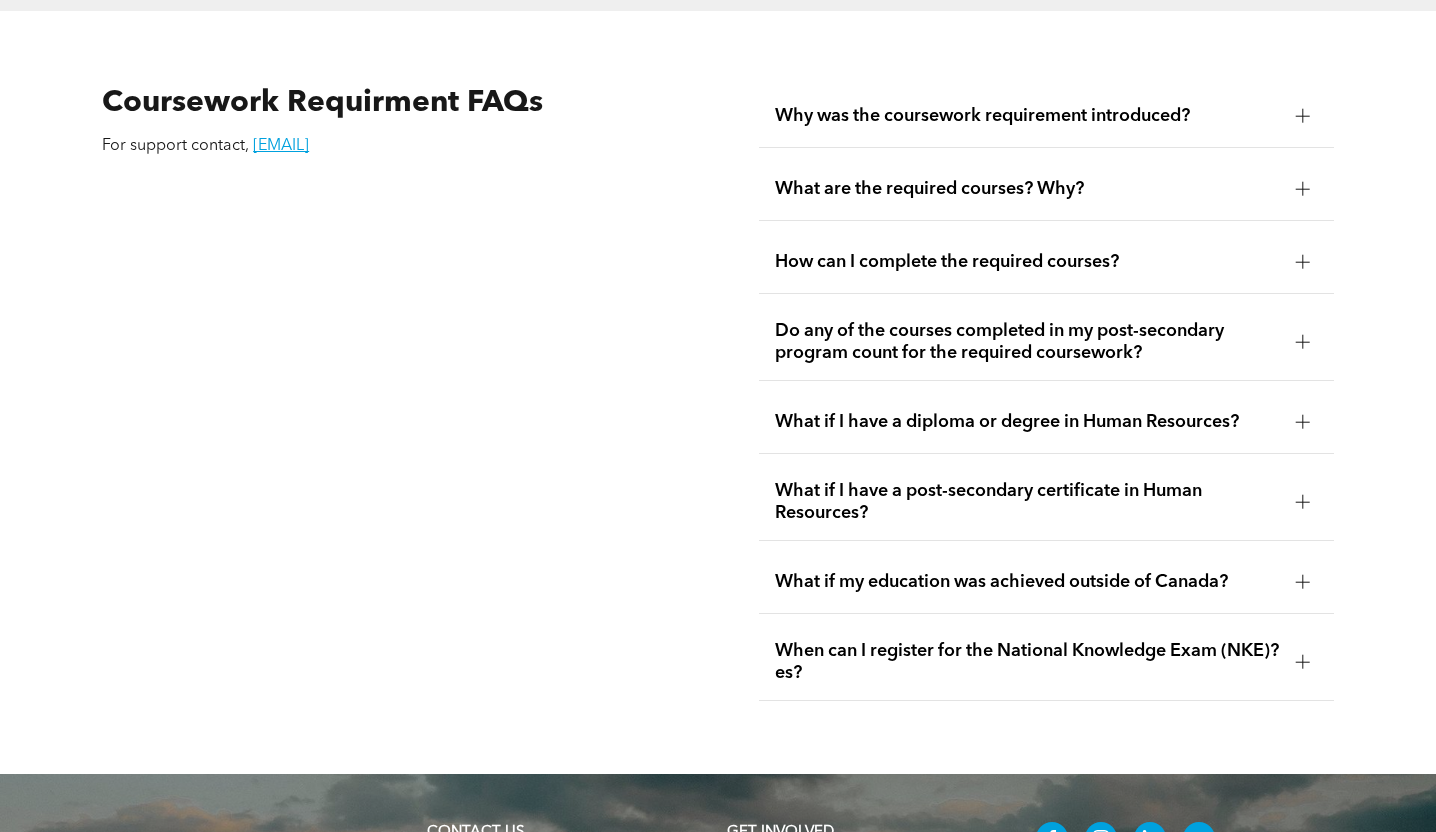 click on "What if I have a post-secondary certificate in Human Resources?" at bounding box center (1027, 502) 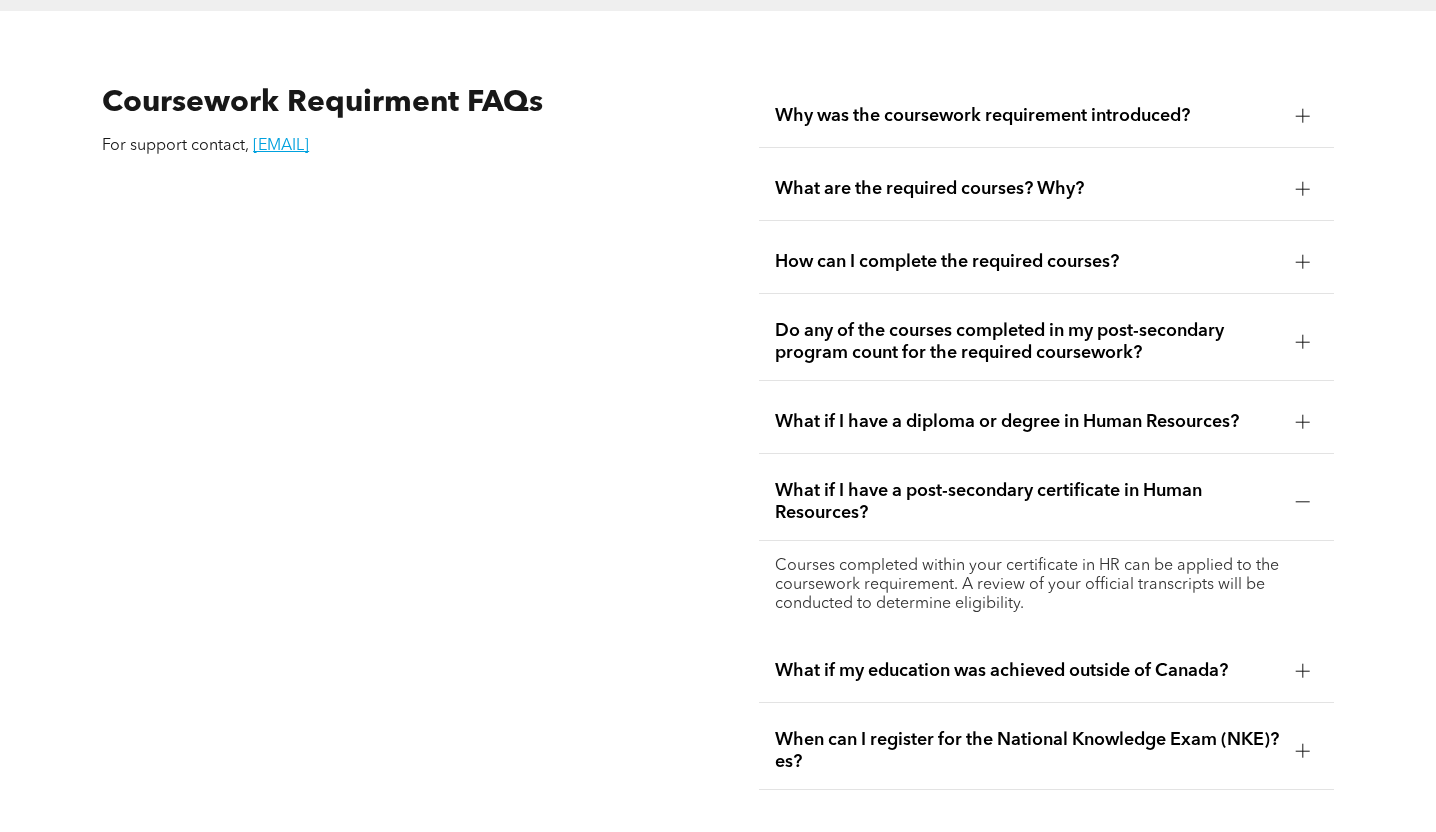 drag, startPoint x: 1037, startPoint y: 606, endPoint x: 983, endPoint y: 547, distance: 79.98125 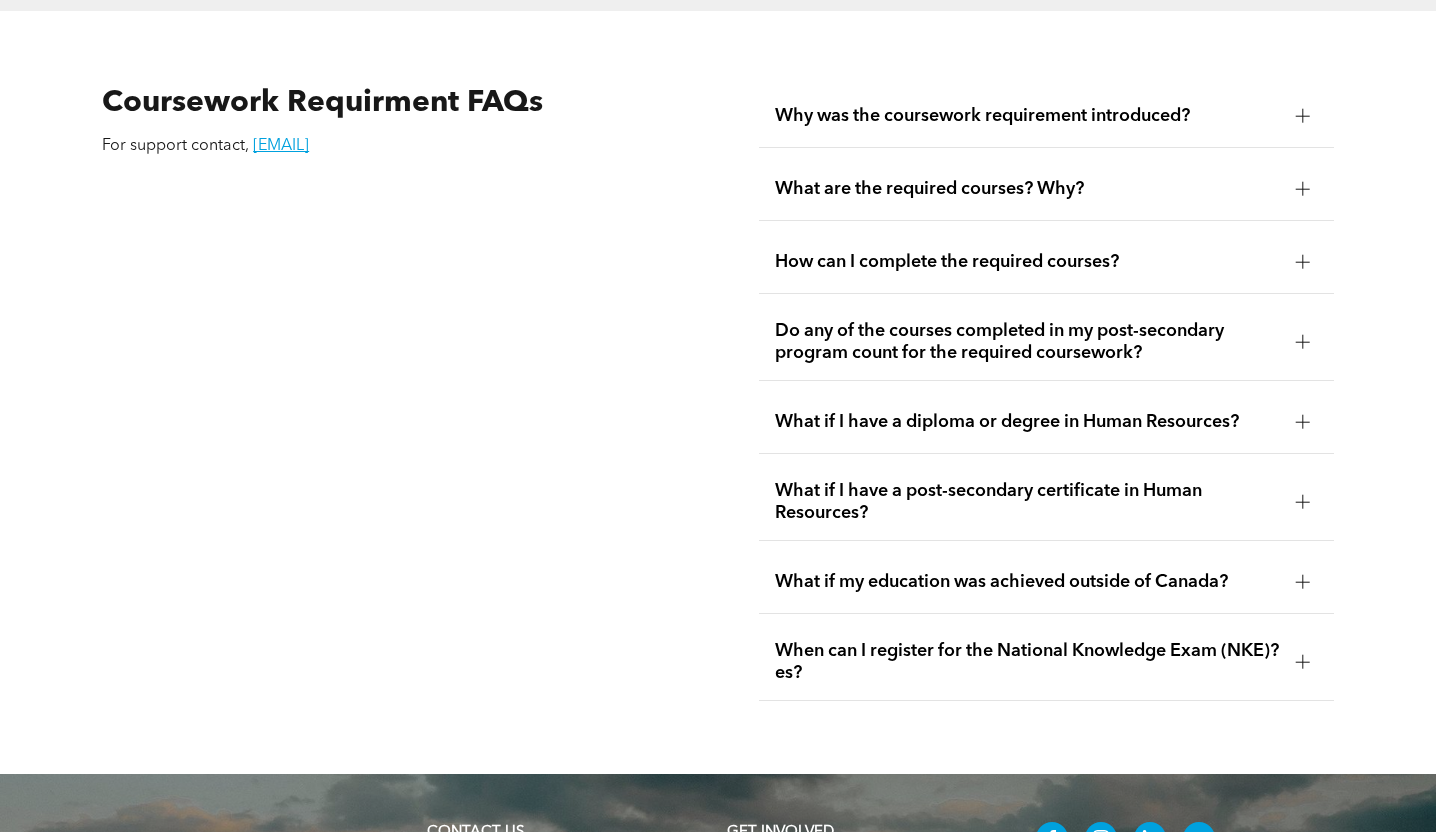 click on "What if I have a diploma or degree in Human Resources?" at bounding box center [1027, 422] 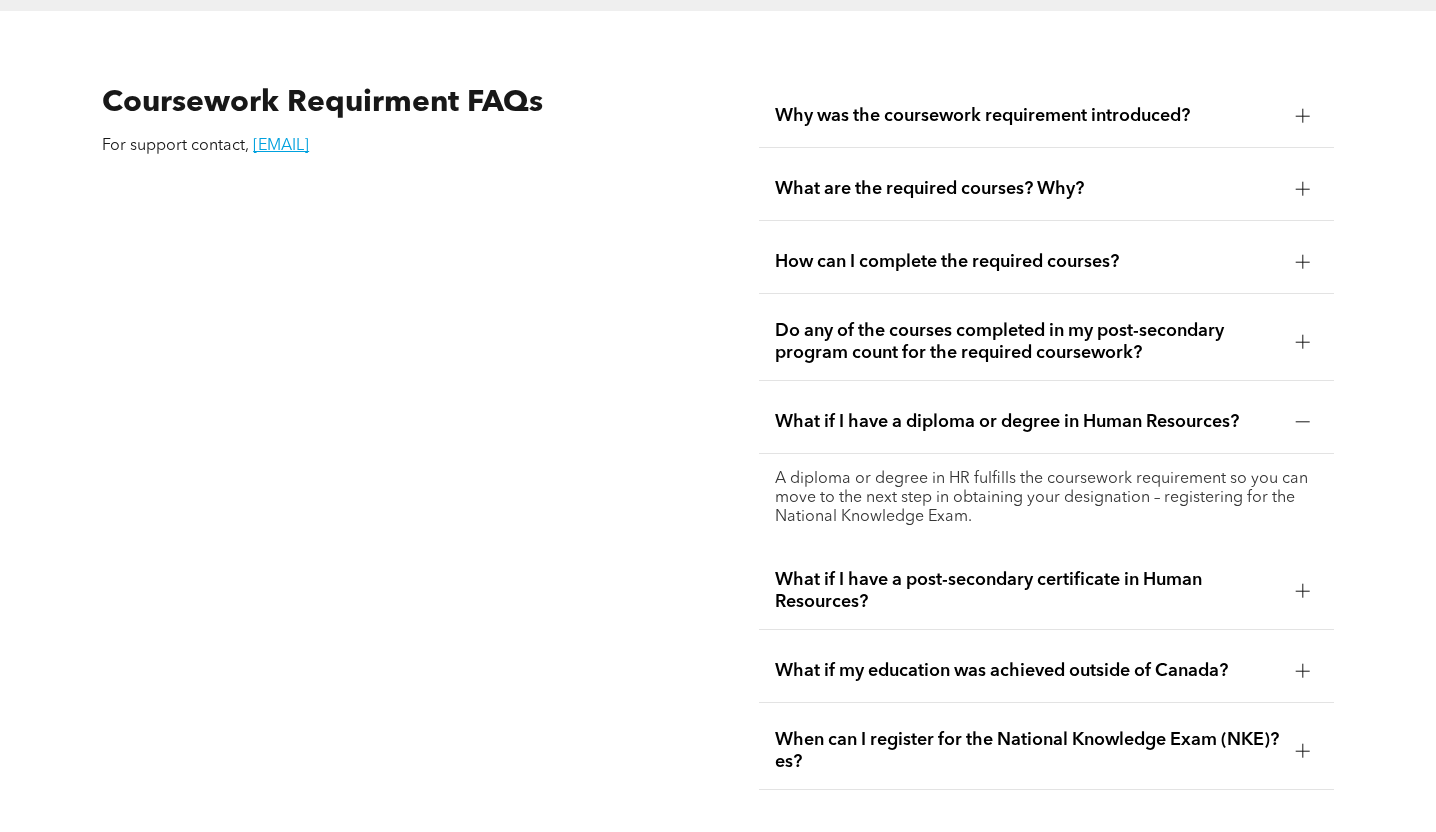 click on "What if I have a post-secondary certificate in Human Resources?" at bounding box center (1027, 591) 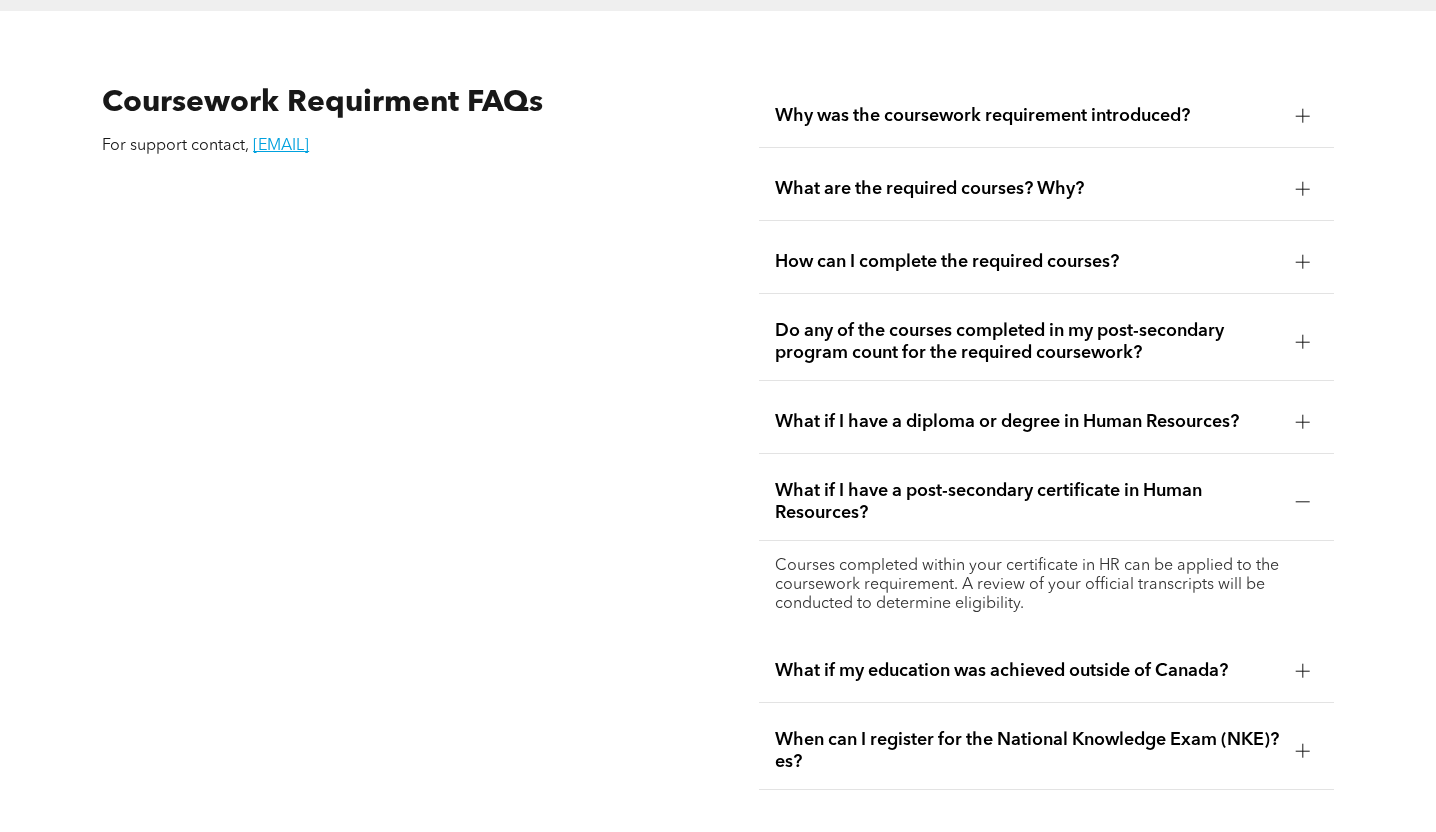 click on "What if I have a post-secondary certificate in Human Resources?" at bounding box center (1046, 502) 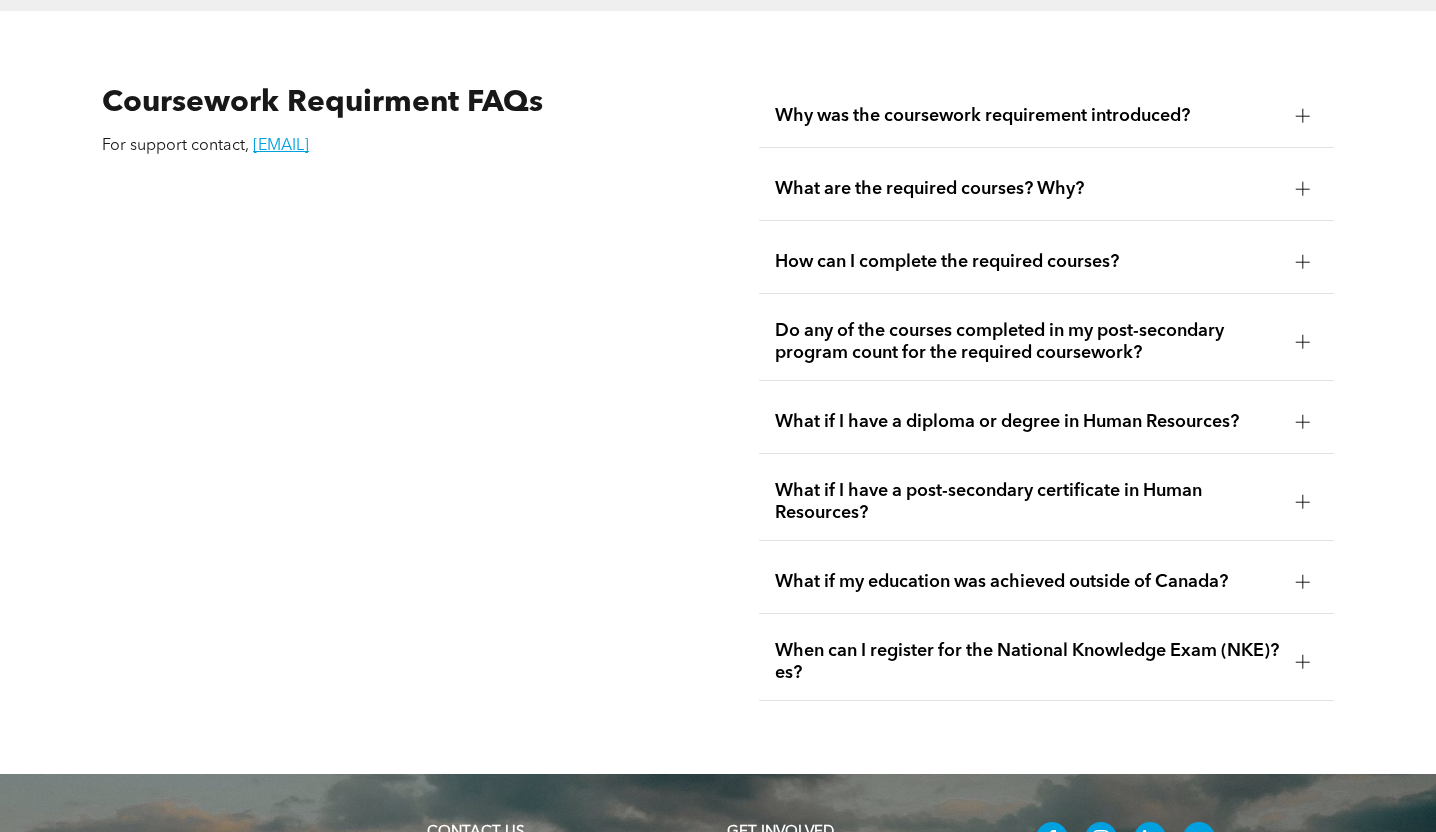 click on "Why was the coursework requirement introduced?" at bounding box center (1027, 116) 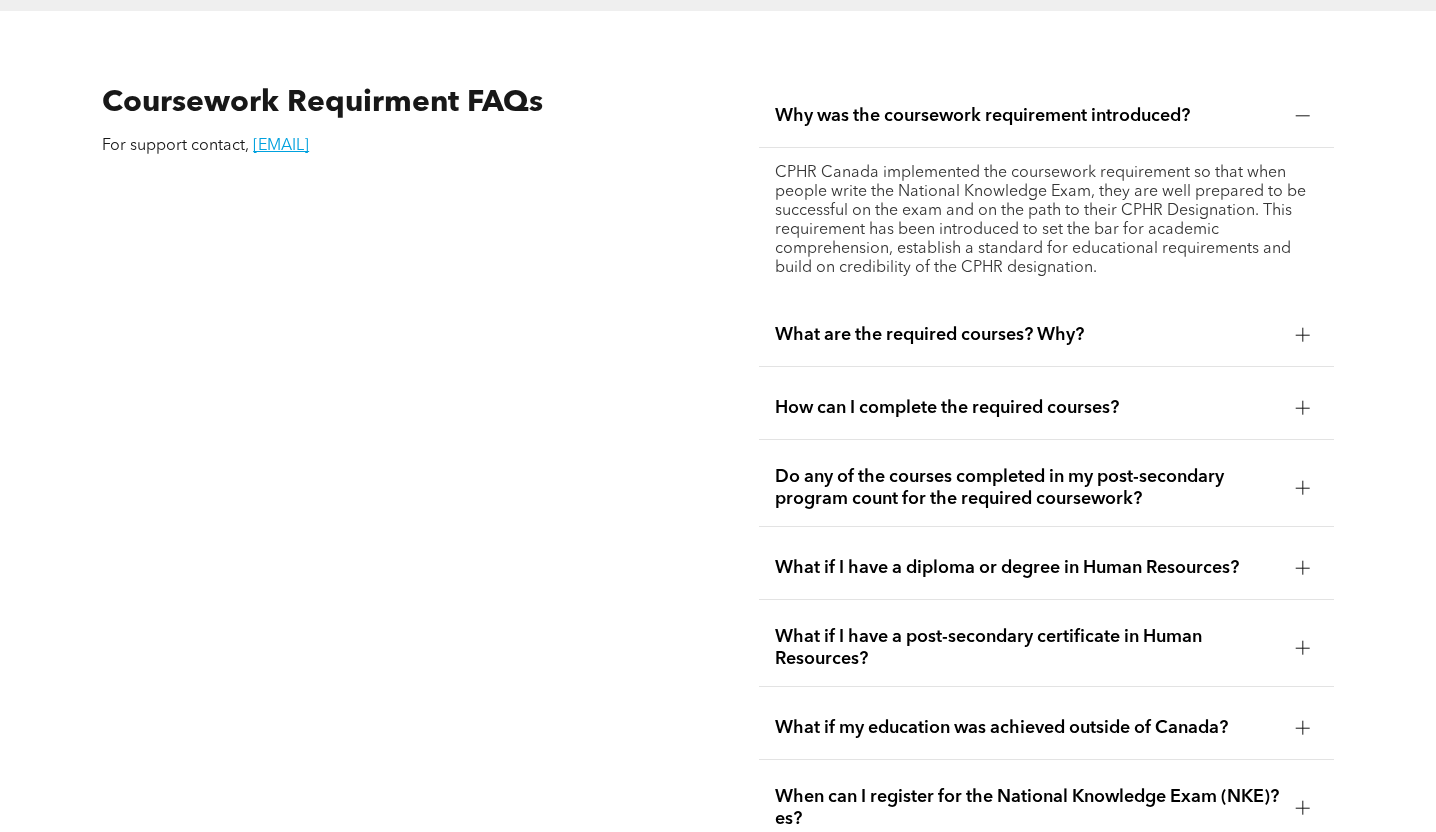 click on "What are the required courses? Why?" at bounding box center [1027, 335] 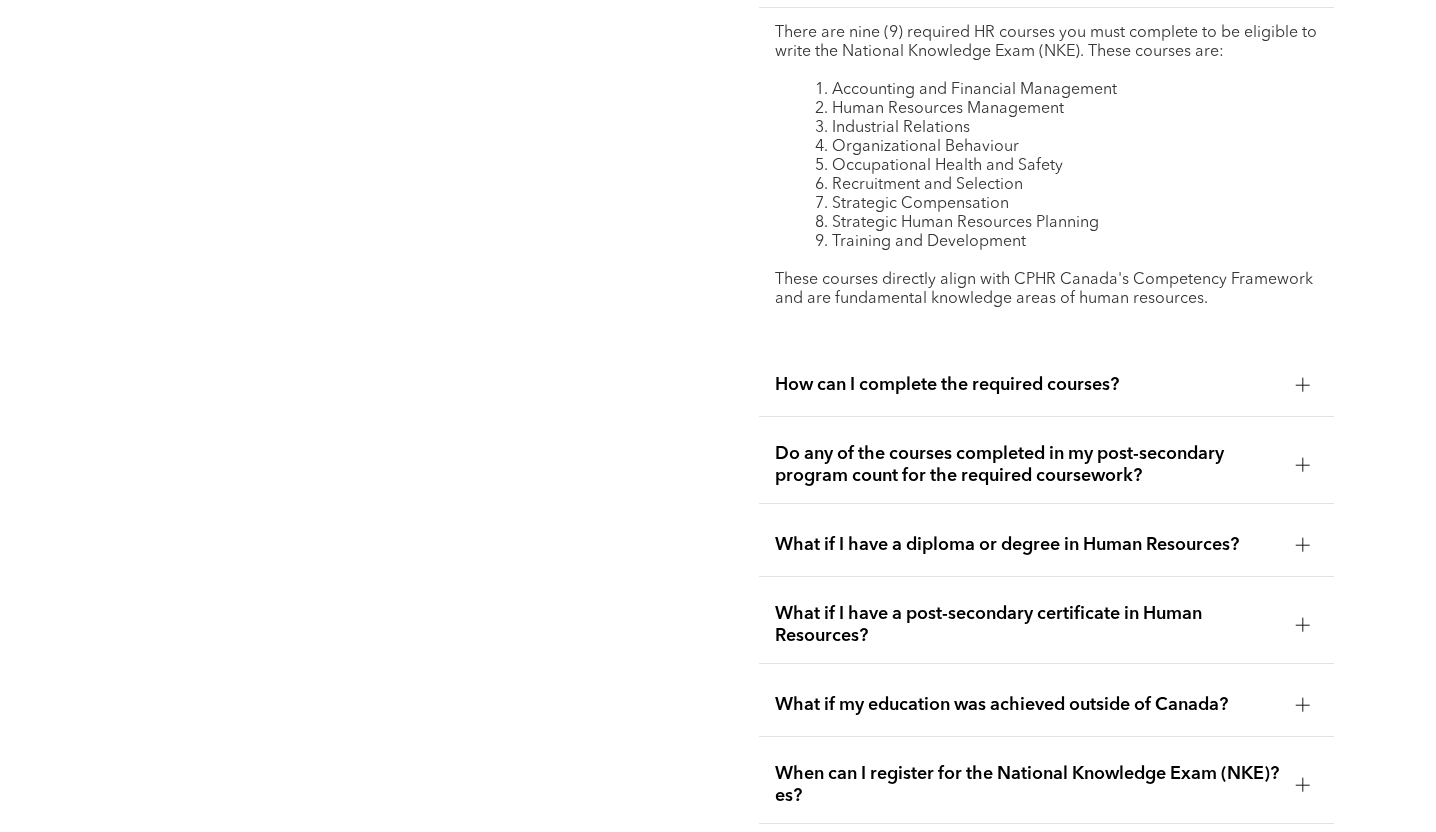 scroll, scrollTop: 3628, scrollLeft: 0, axis: vertical 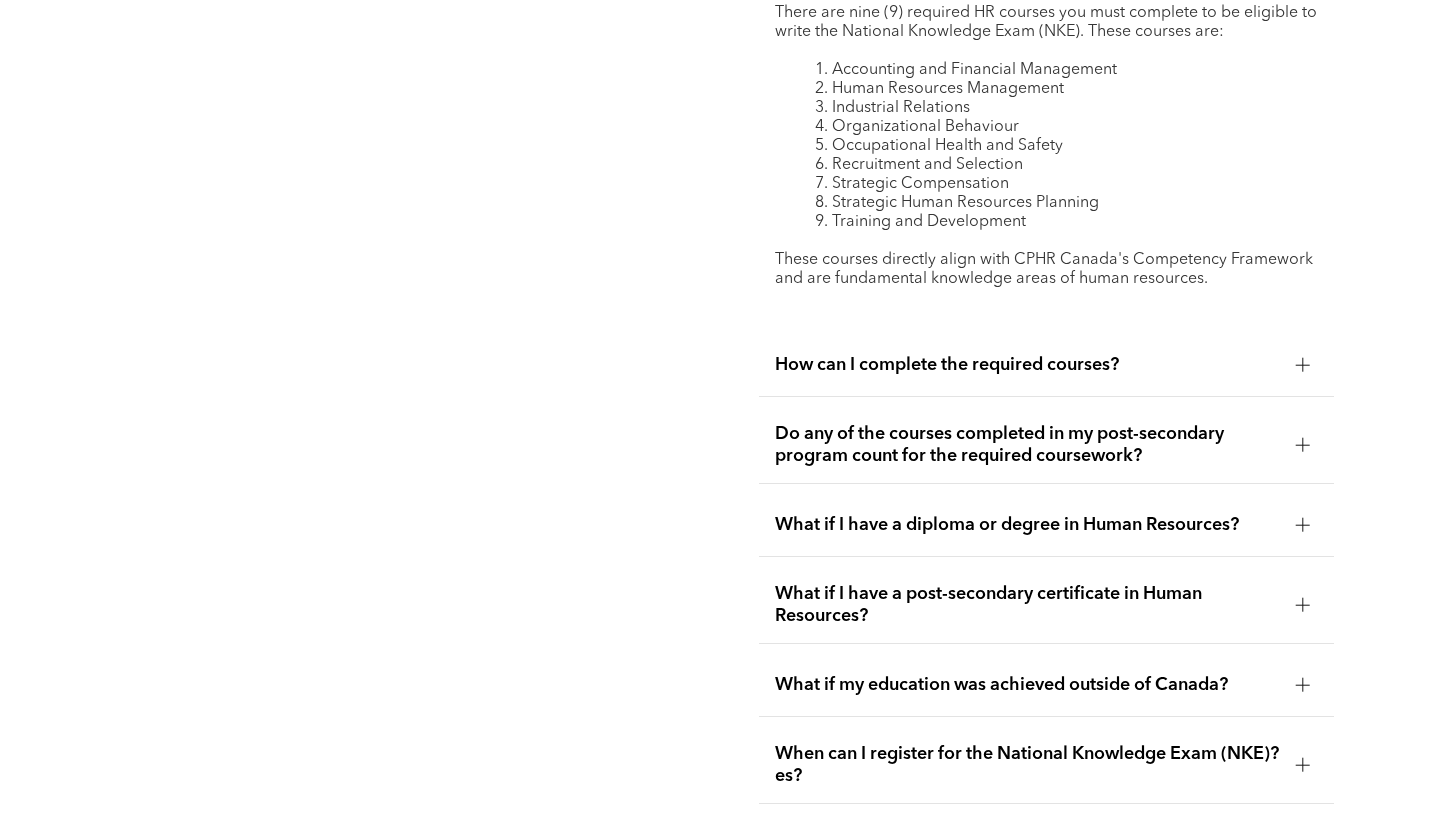 click on "How can I complete the required courses?" at bounding box center (1027, 365) 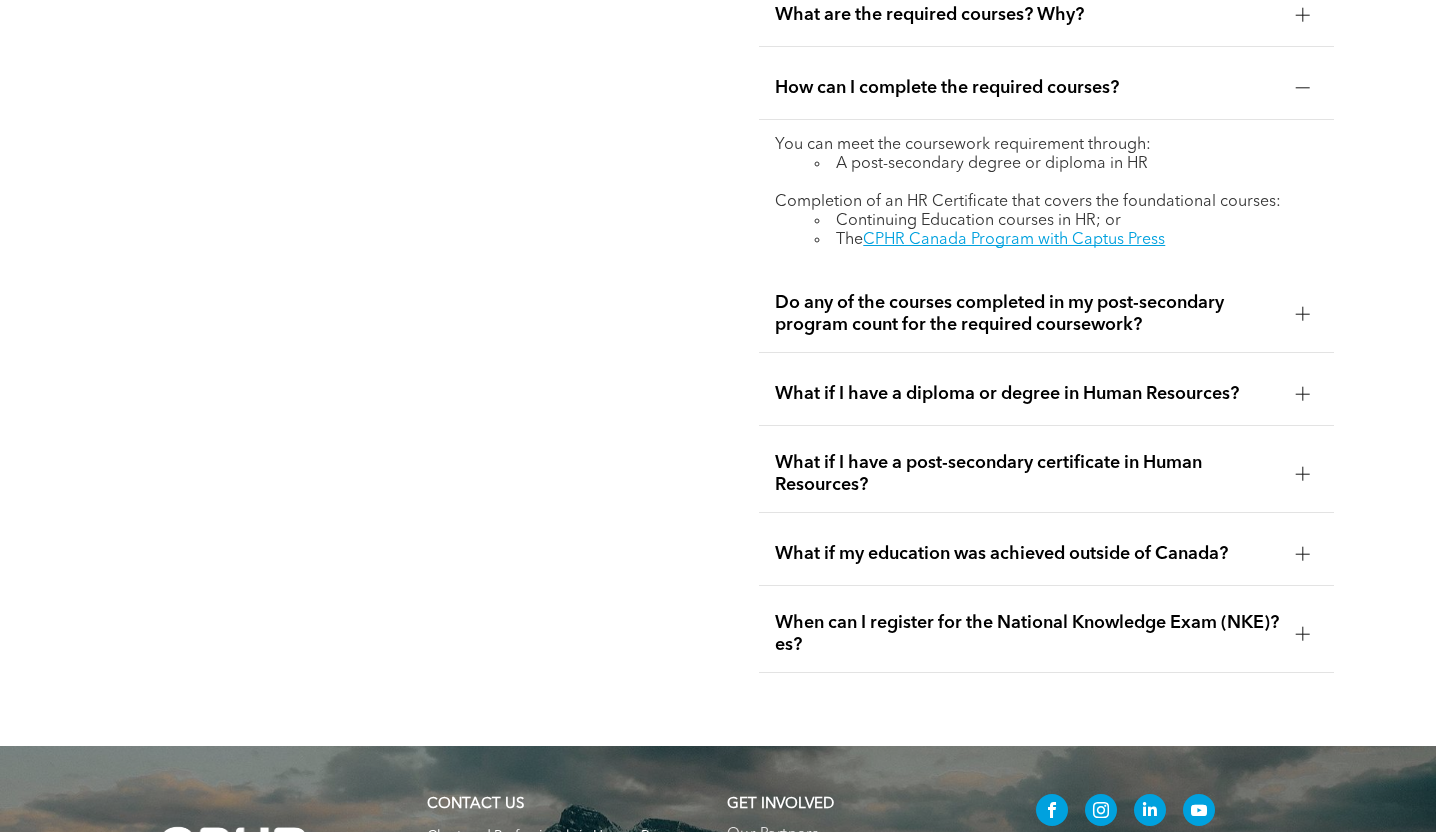 scroll, scrollTop: 3567, scrollLeft: 0, axis: vertical 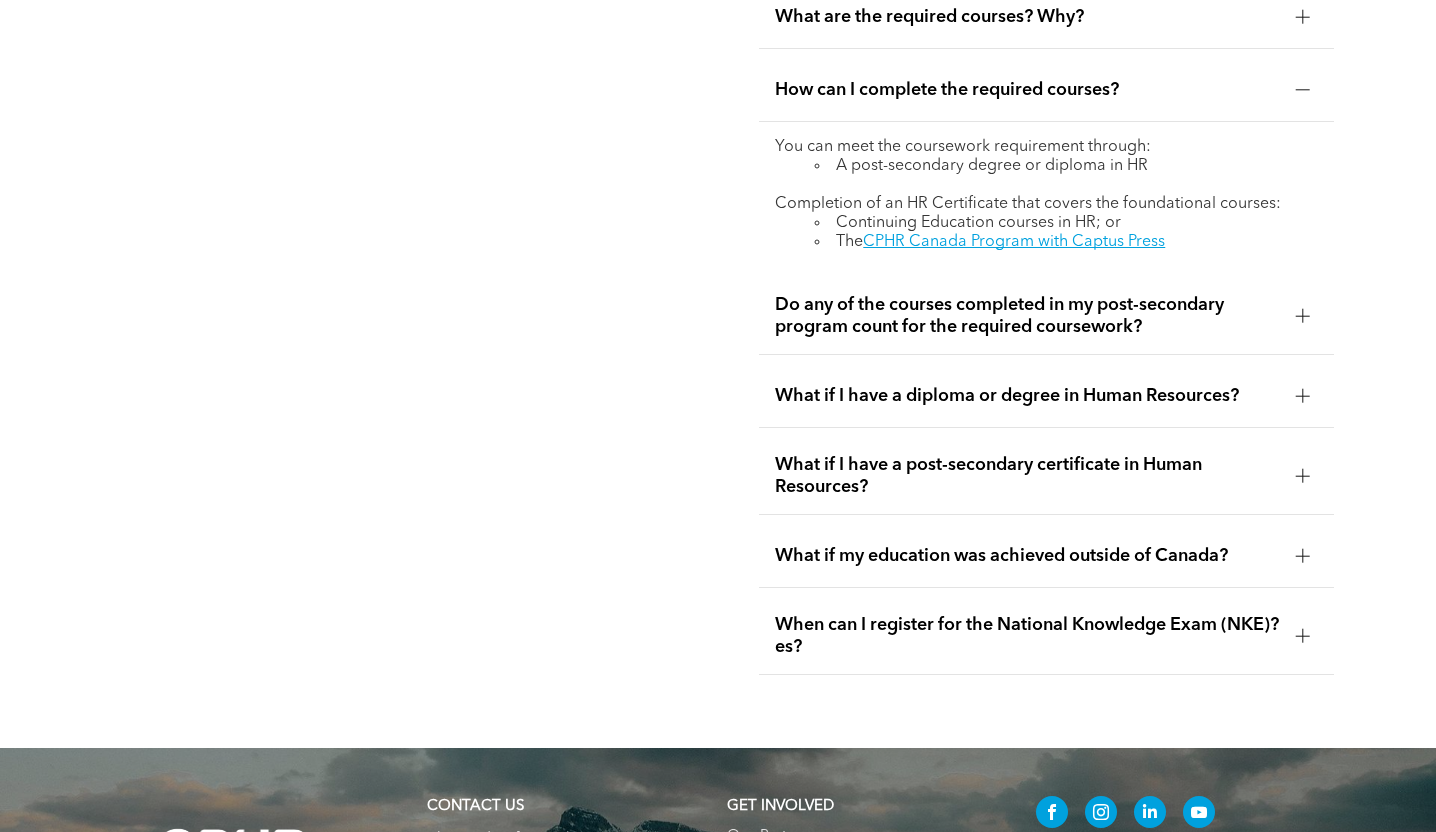 click on "Do any of the courses completed in my post-secondary program count for the required coursework?" at bounding box center (1046, 316) 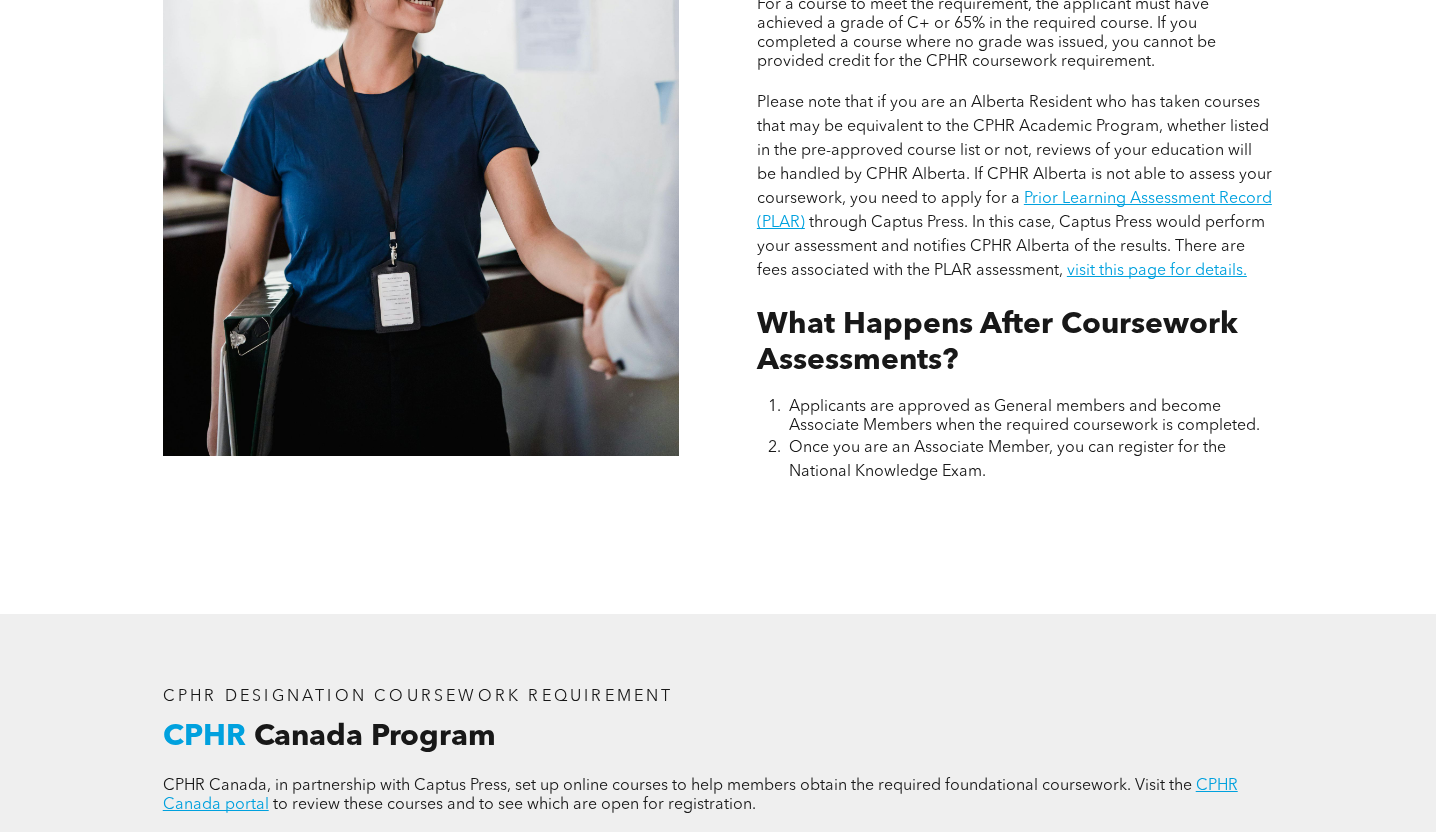 scroll, scrollTop: 2015, scrollLeft: 0, axis: vertical 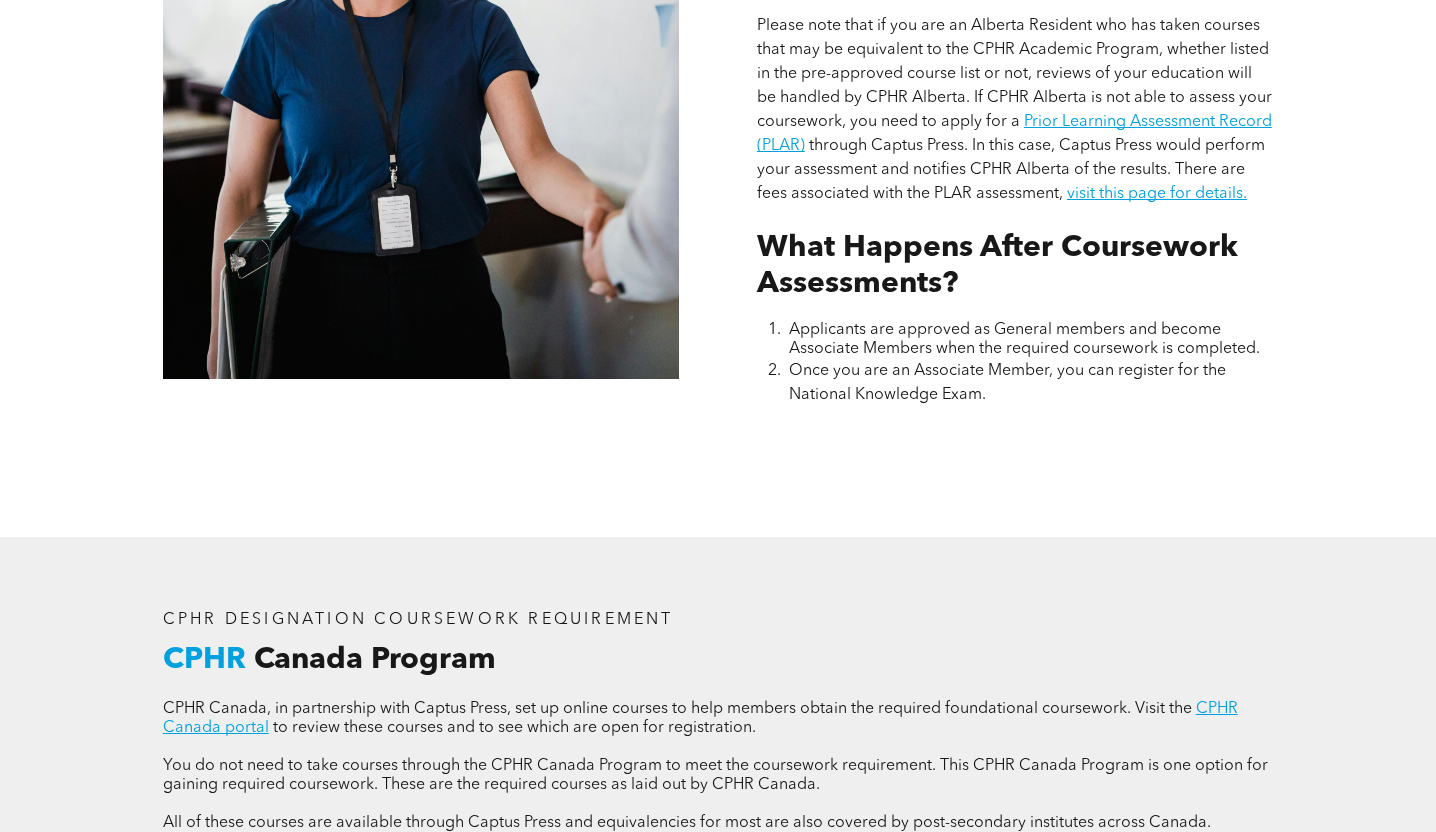 click on "CPHR Canada, in partnership with Captus Press, set up online courses to help members obtain the required foundational coursework. Visit the
CPHR Canada portal   to review these courses and to see which are open for registration." at bounding box center [718, 719] 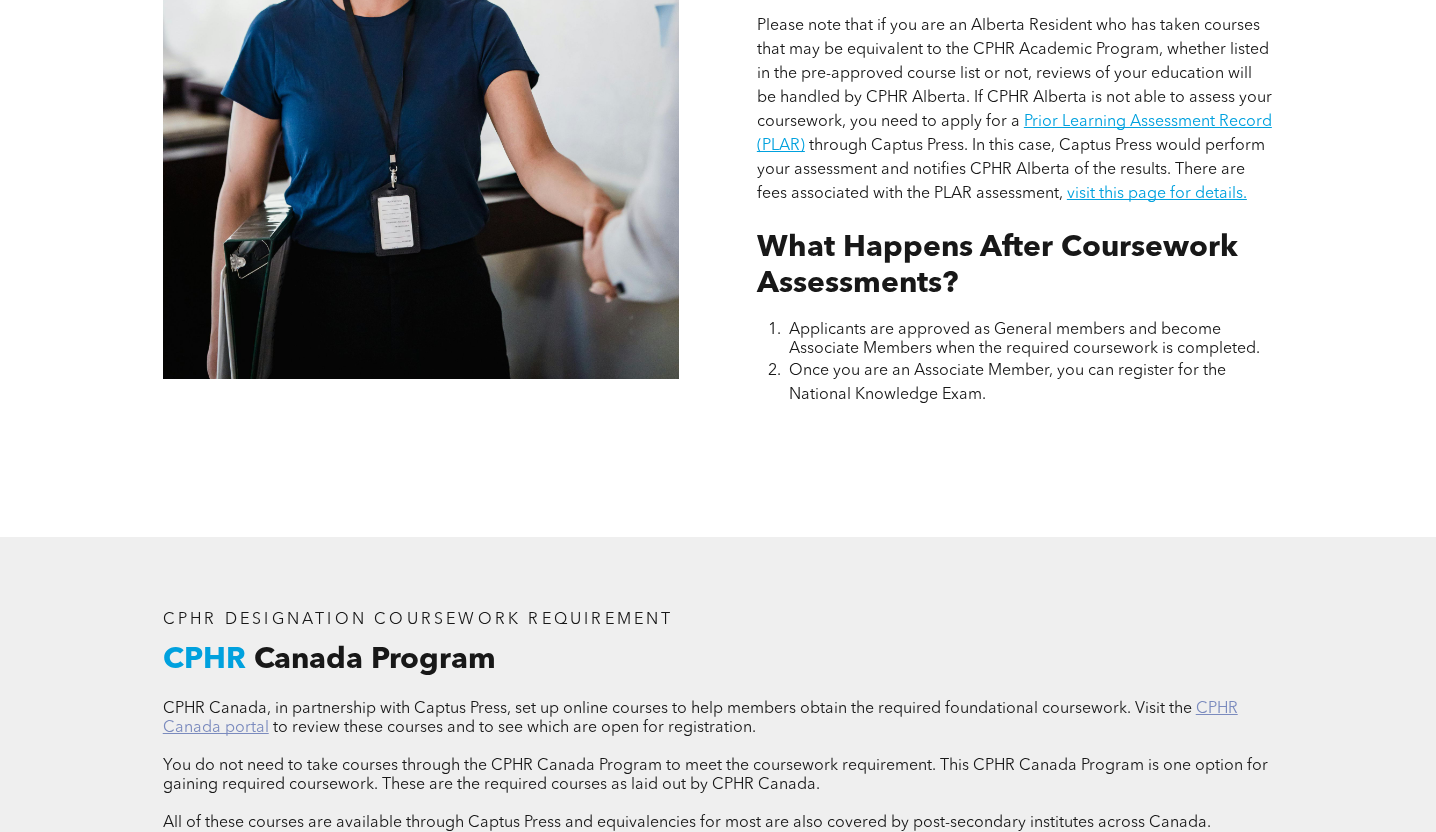 click on "CPHR Canada portal" at bounding box center [700, 718] 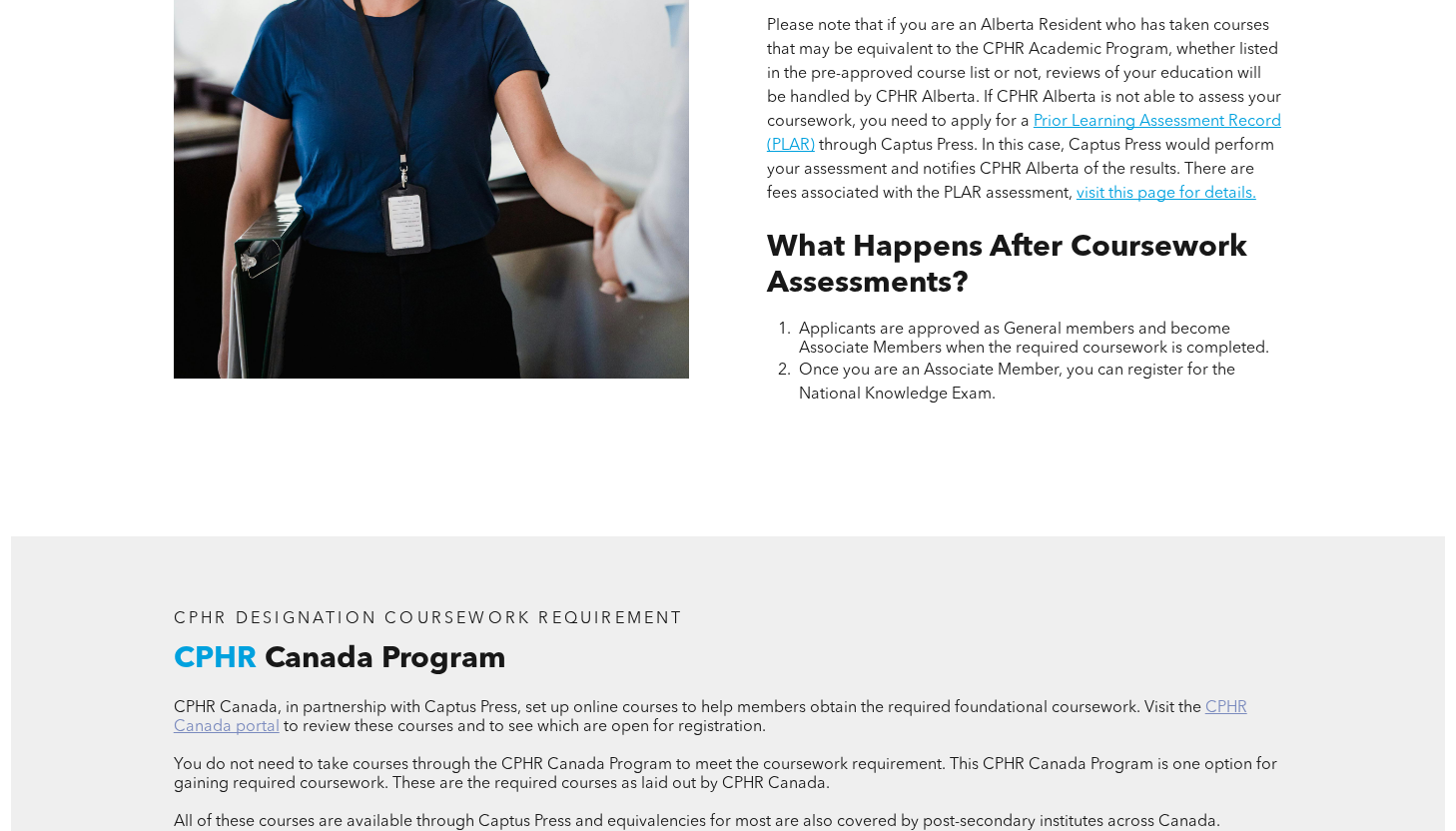 scroll, scrollTop: 2019, scrollLeft: 0, axis: vertical 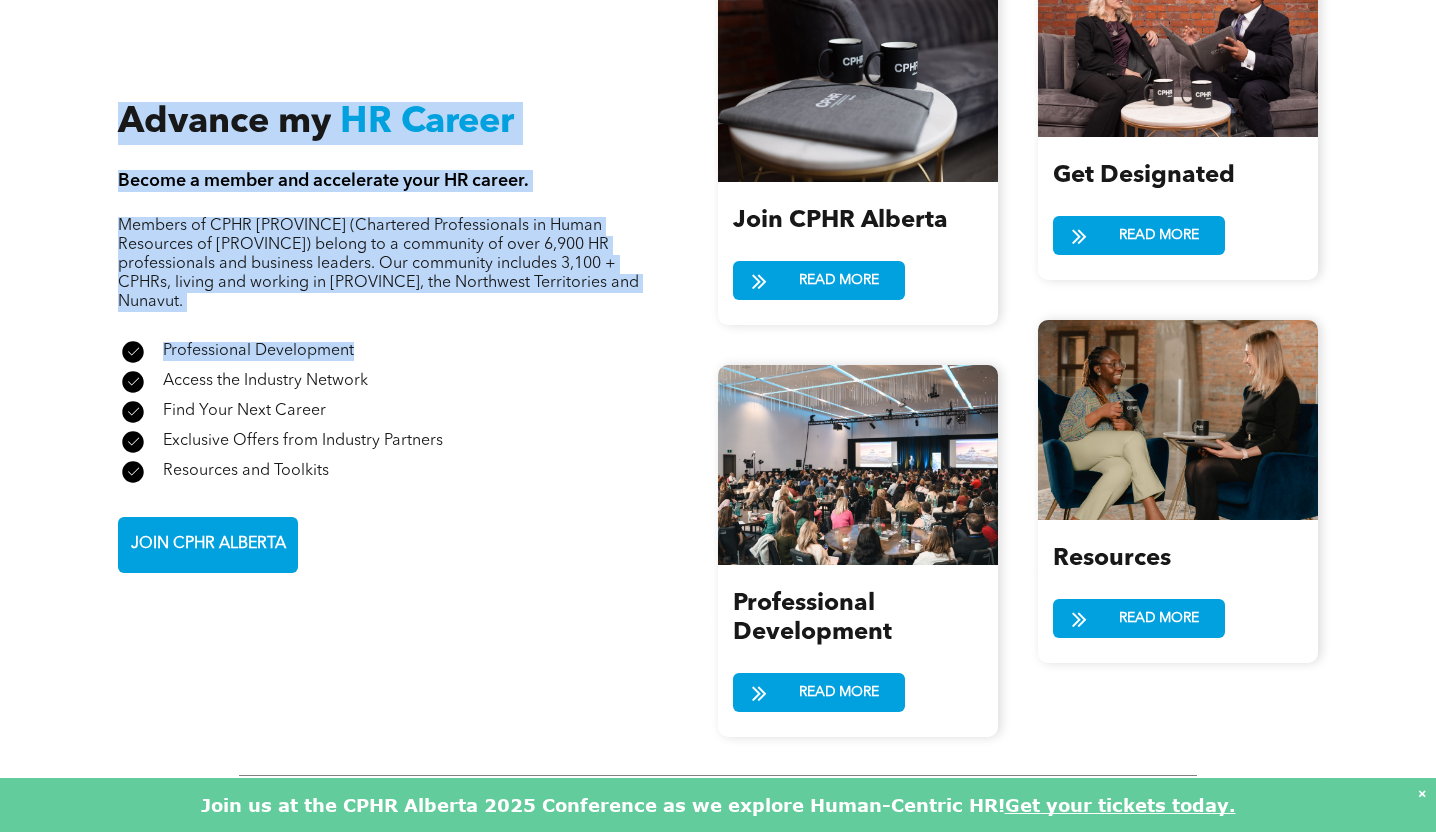 drag, startPoint x: 554, startPoint y: 81, endPoint x: 558, endPoint y: 343, distance: 262.03052 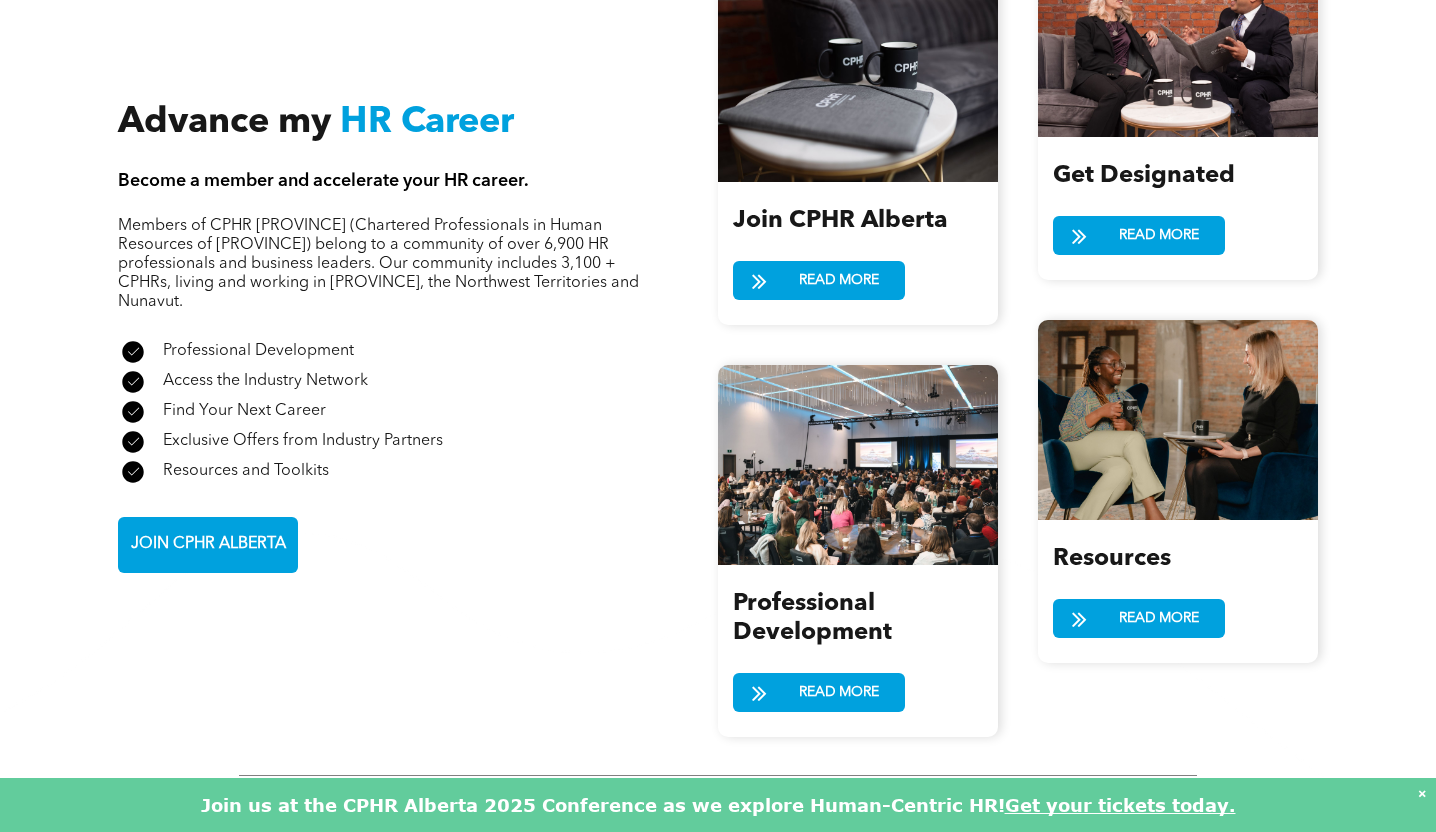 click on "A check mark in a black circle on a white background.
Professional Development" at bounding box center (382, 352) 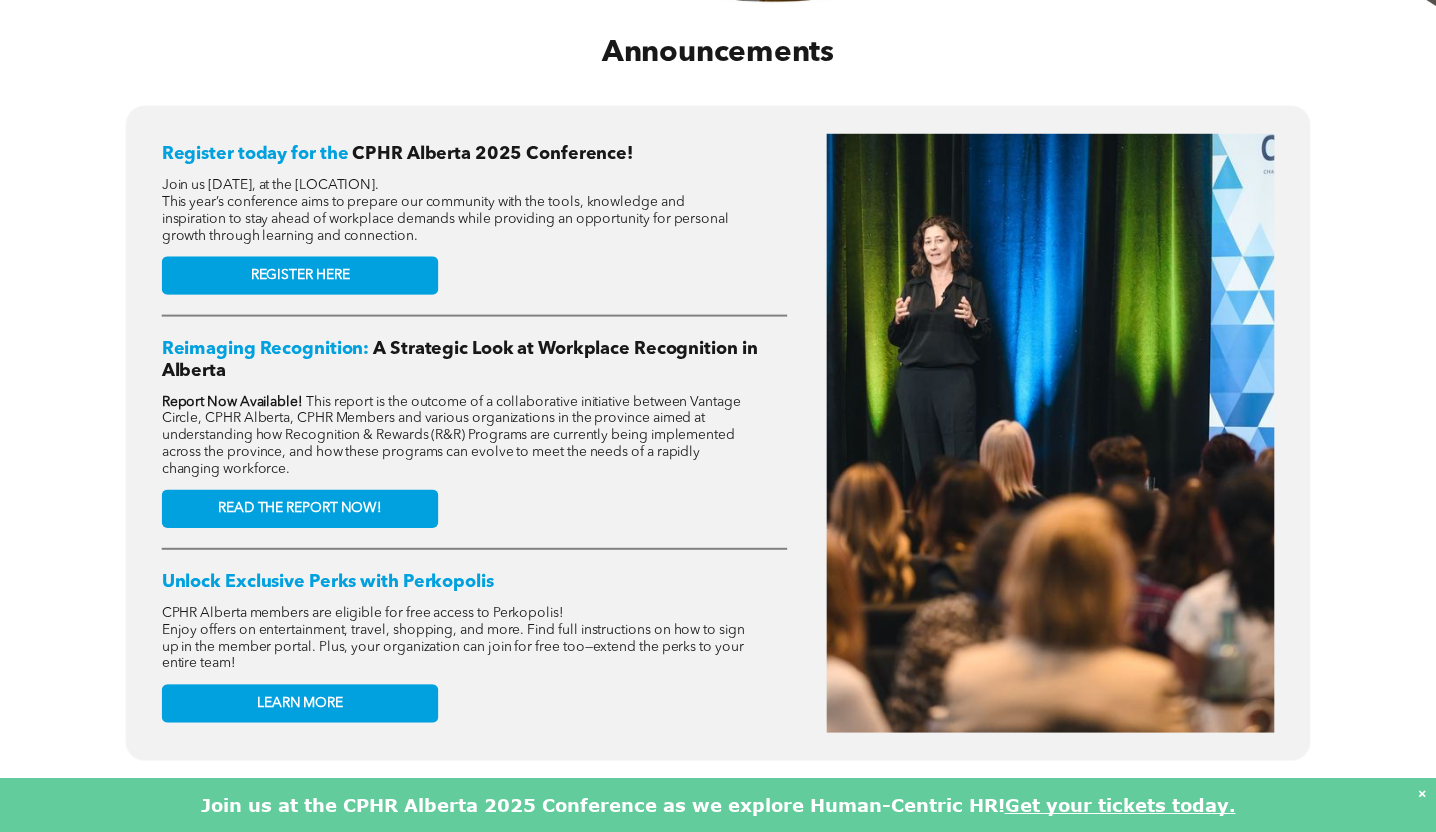 scroll, scrollTop: 796, scrollLeft: 0, axis: vertical 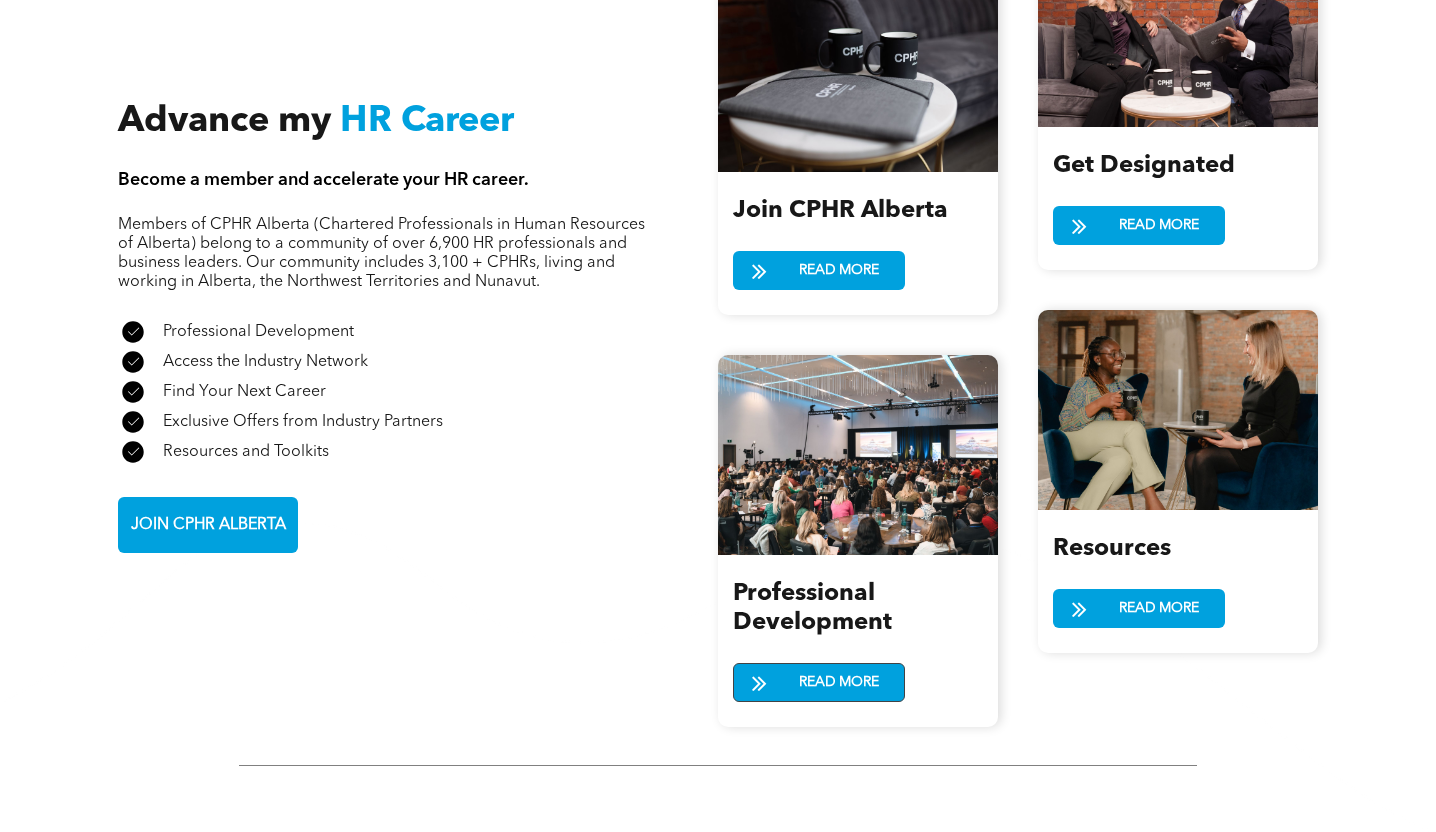 click on "READ MORE" at bounding box center (839, 682) 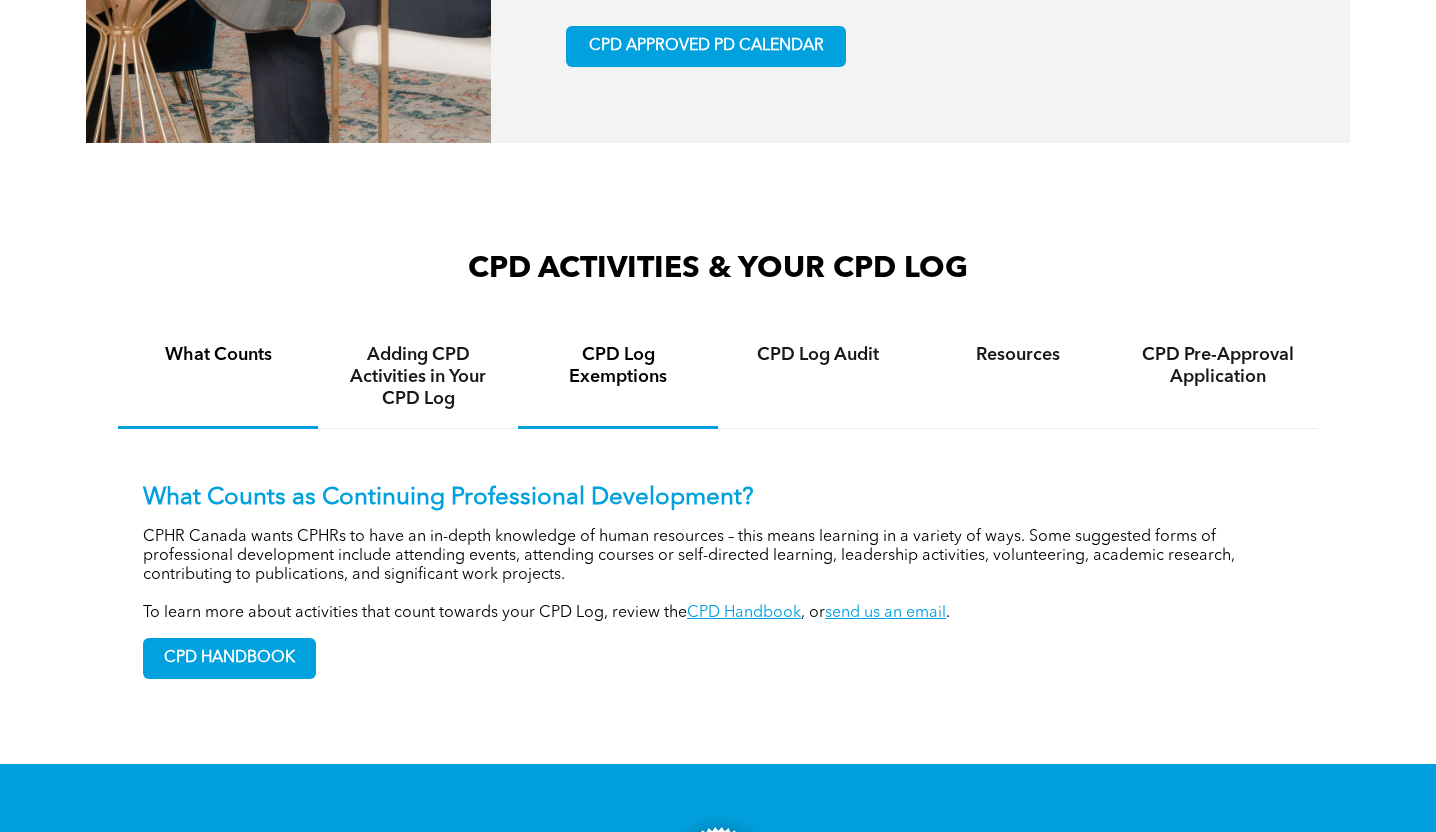 scroll, scrollTop: 0, scrollLeft: 0, axis: both 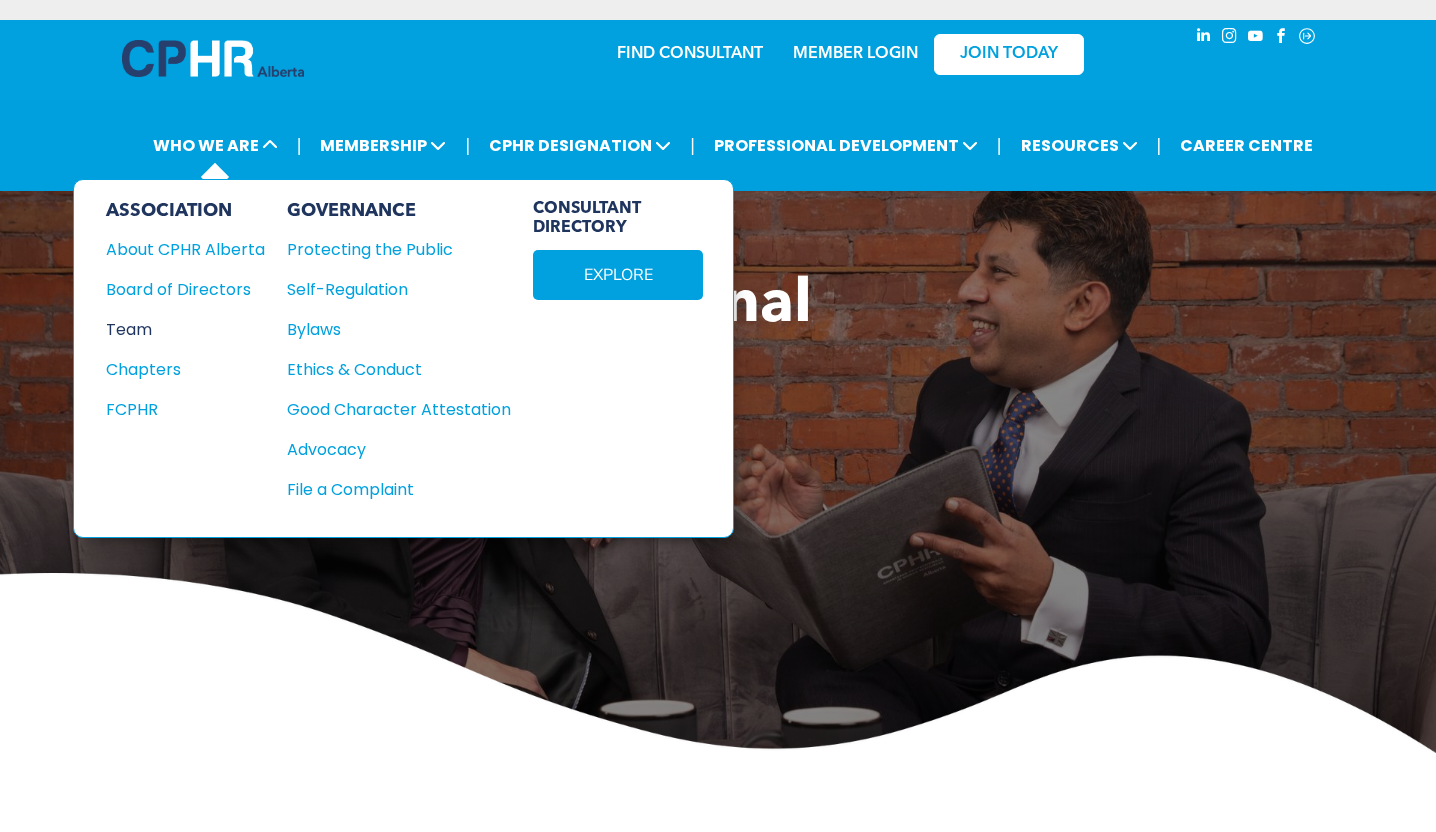 click on "Team" at bounding box center (177, 329) 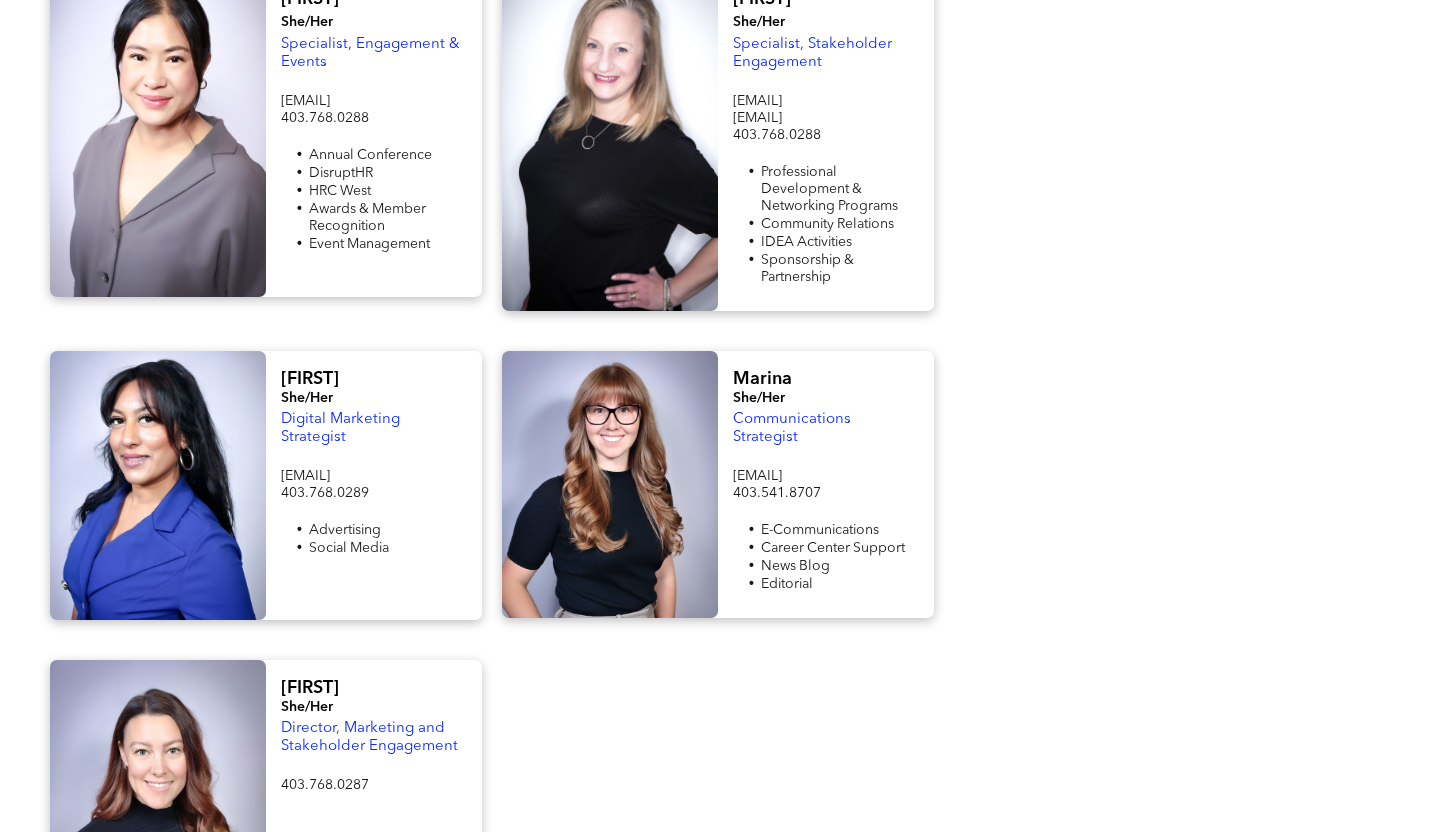 scroll, scrollTop: 2192, scrollLeft: 0, axis: vertical 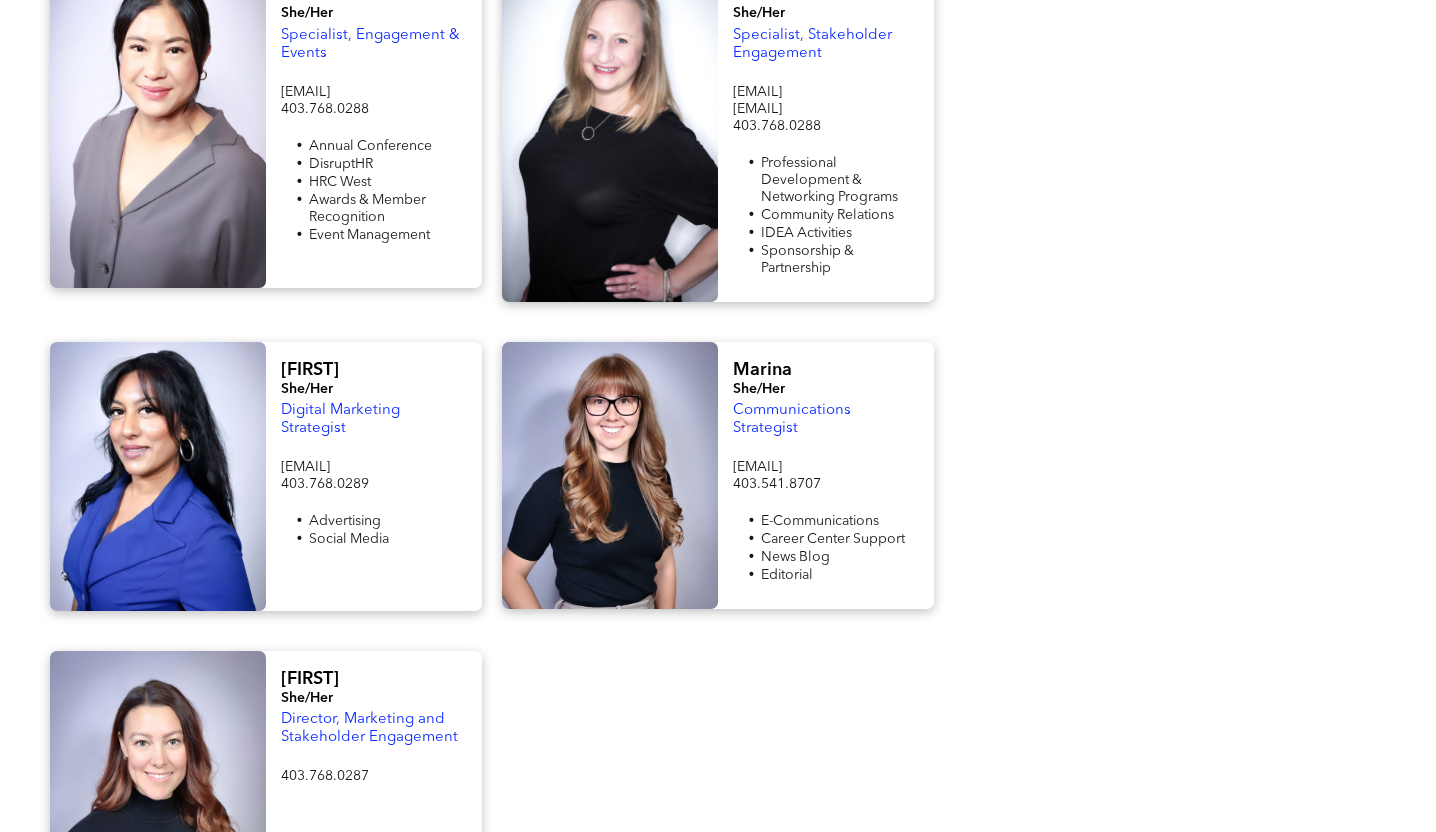click on "Jessica
She/Her
Digital Marketing Strategist   bulletin@cphrab.ca 403.768.0289   Advertising Social Media
﻿
Marina
She/Her
Communications Strategist   jobsource@cphrab.ca 403.541.8707   E-Communications Career Center Support News Blog Editorial" at bounding box center [718, 476] 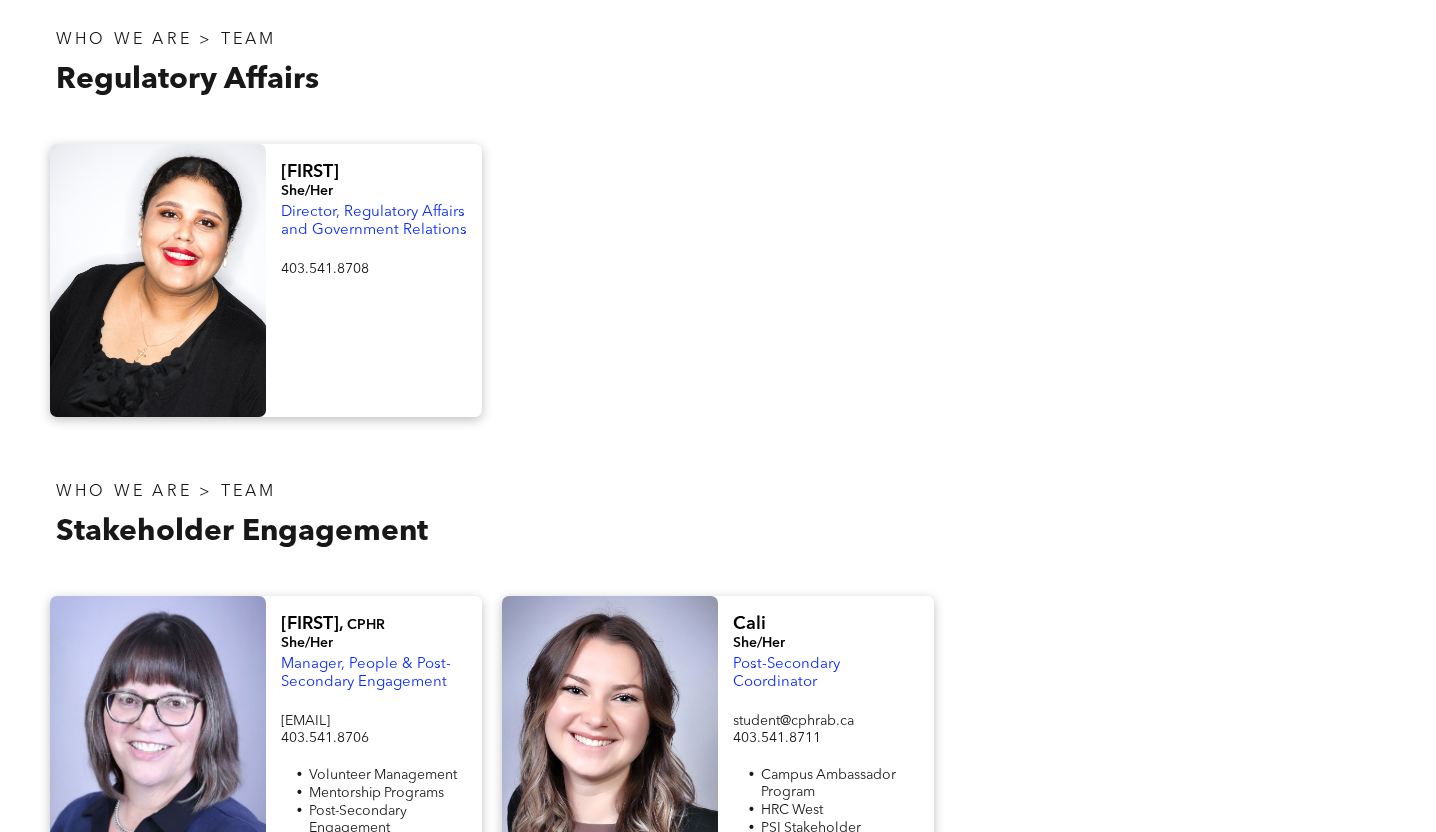 scroll, scrollTop: 1165, scrollLeft: 0, axis: vertical 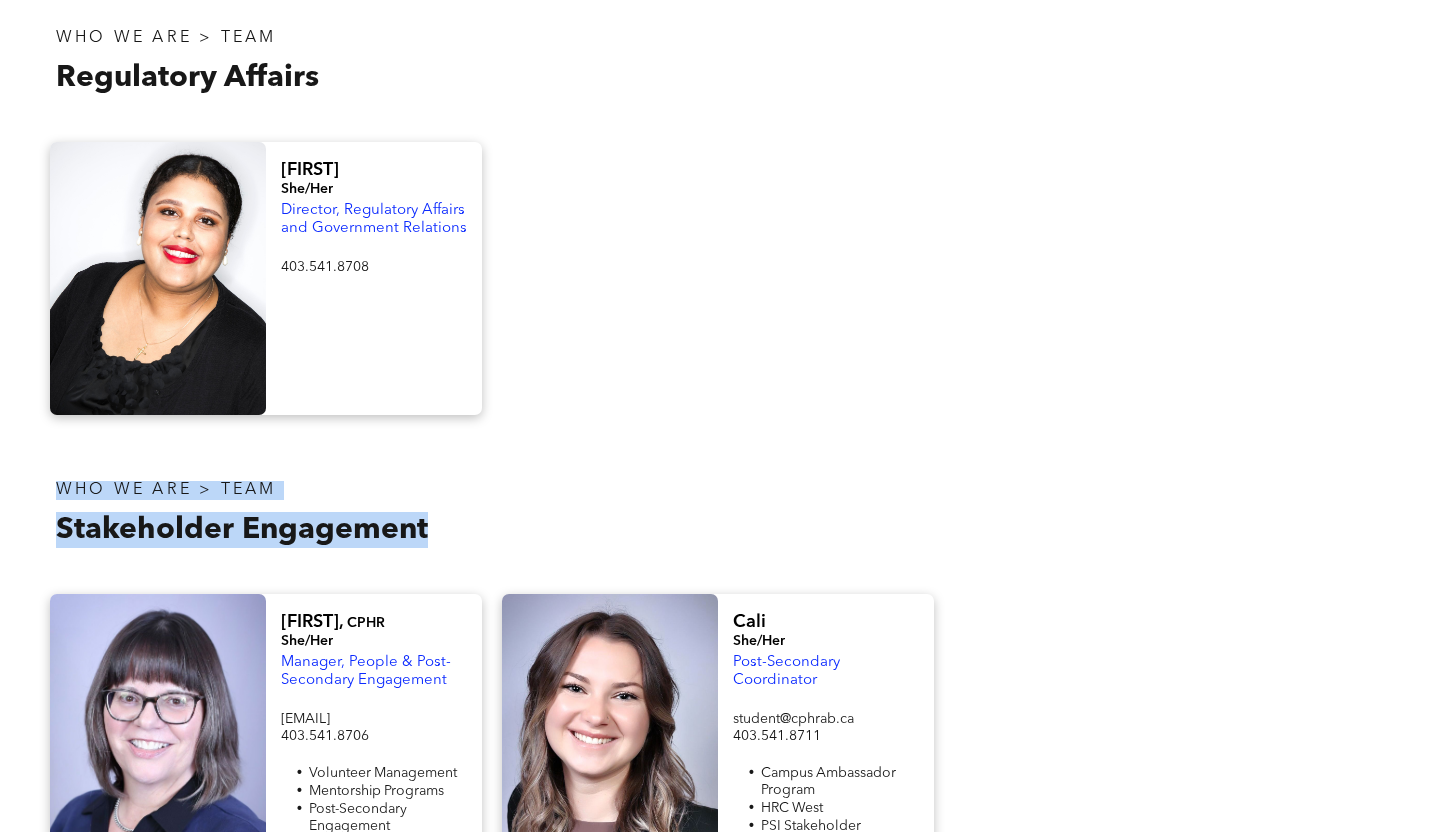 drag, startPoint x: 223, startPoint y: 447, endPoint x: 298, endPoint y: 557, distance: 133.13527 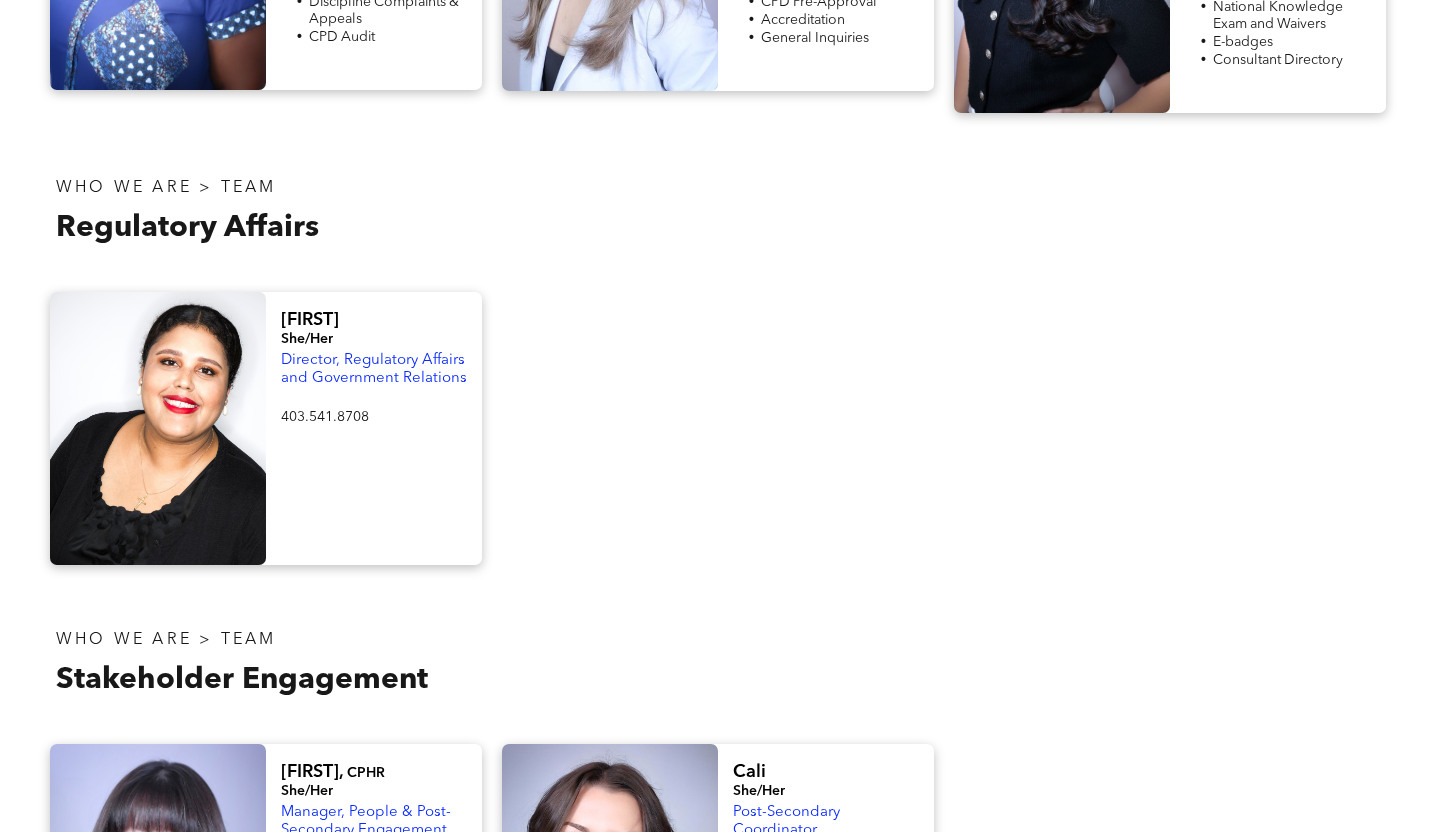 scroll, scrollTop: 0, scrollLeft: 0, axis: both 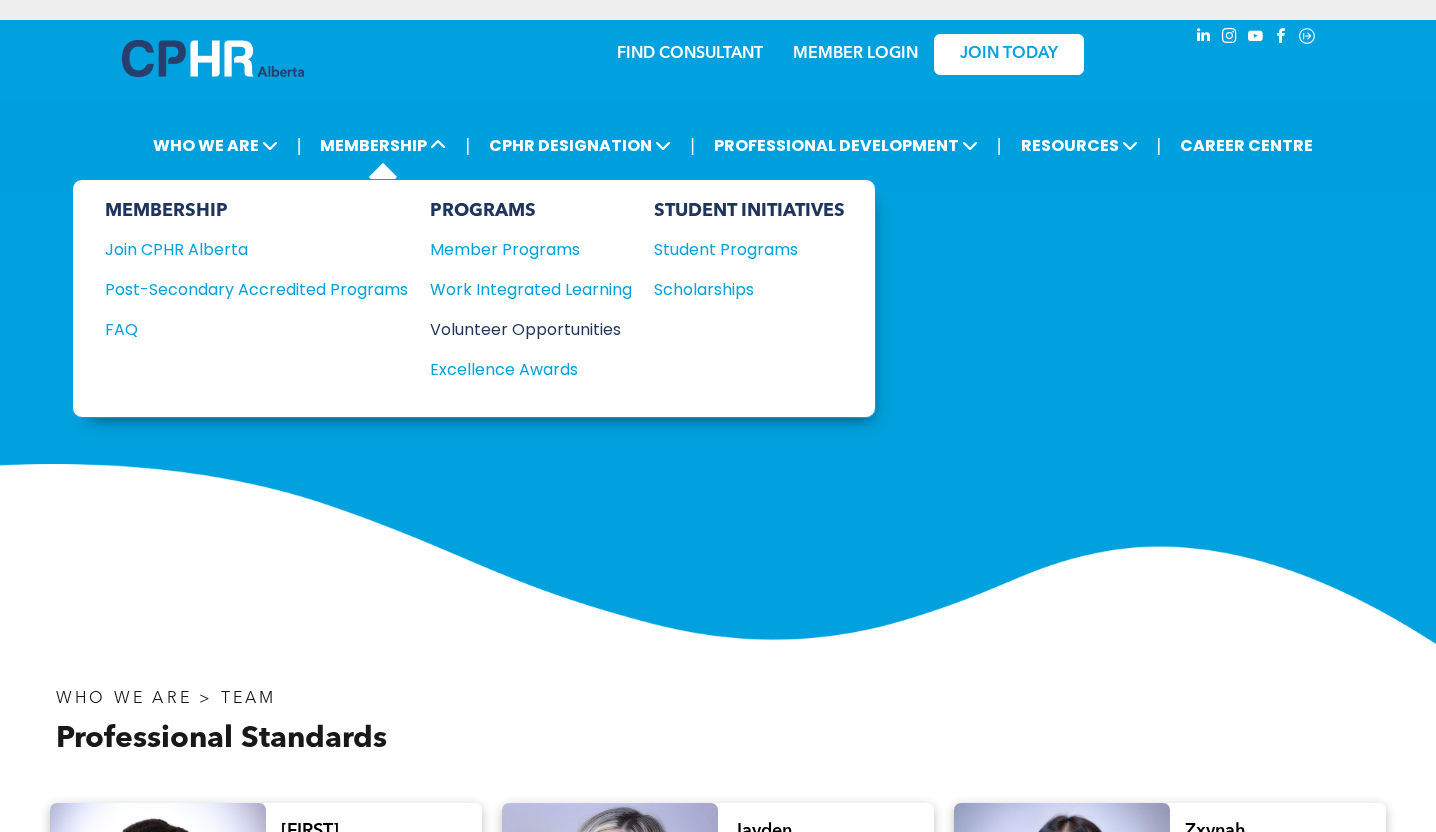 click on "Volunteer Opportunities" at bounding box center [521, 329] 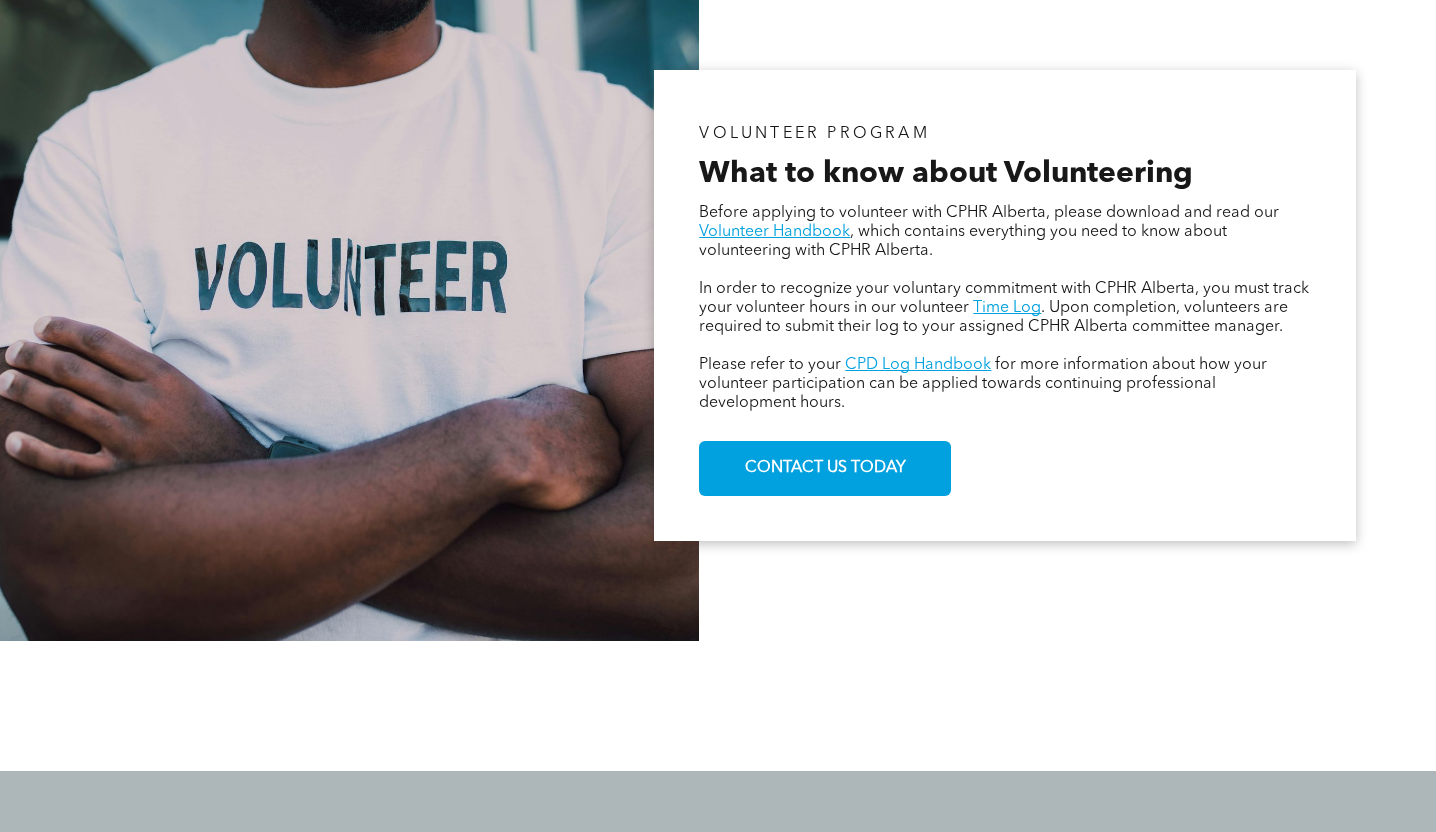 scroll, scrollTop: 1157, scrollLeft: 0, axis: vertical 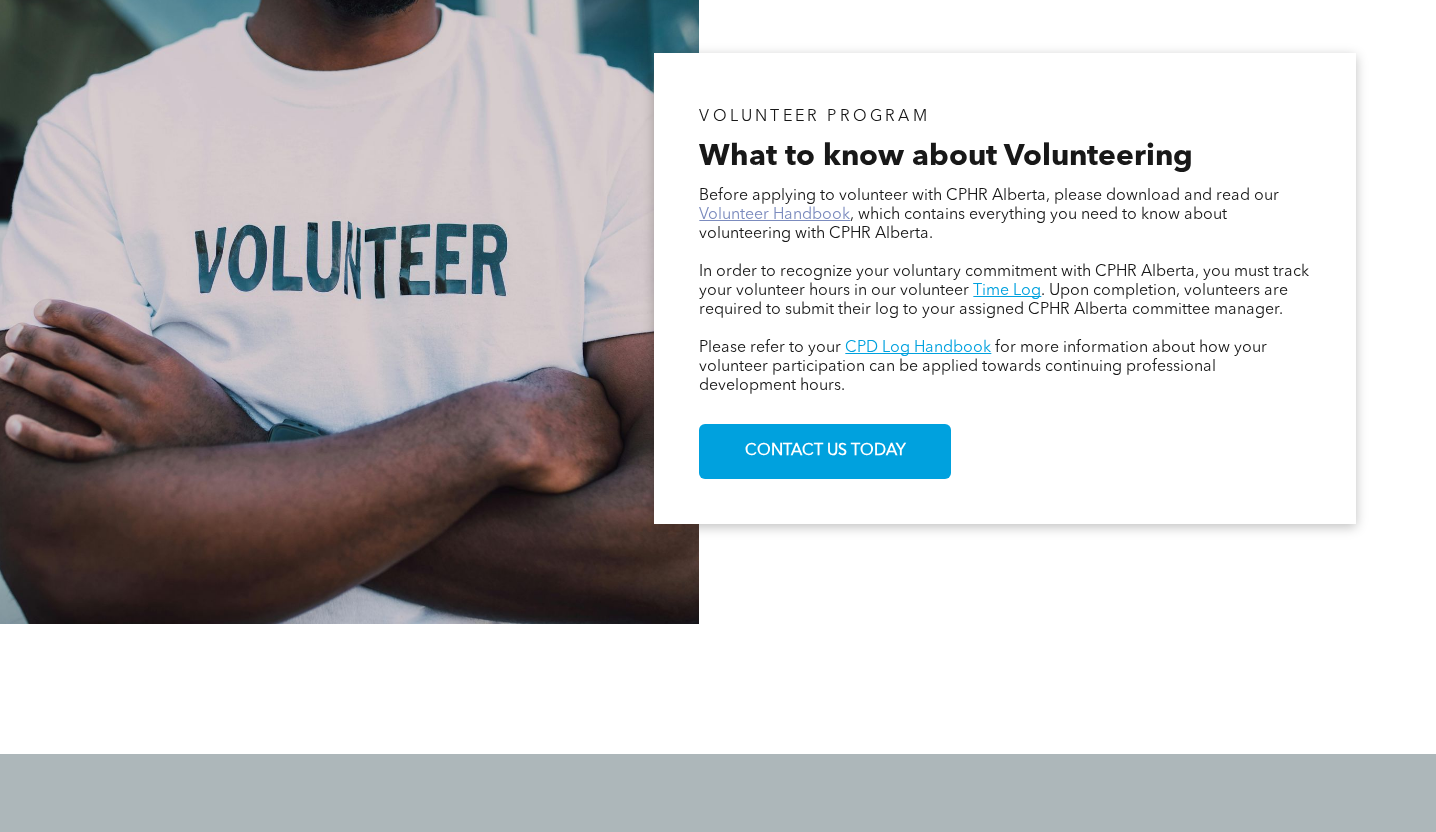 click on "Volunteer Handbook" at bounding box center (774, 215) 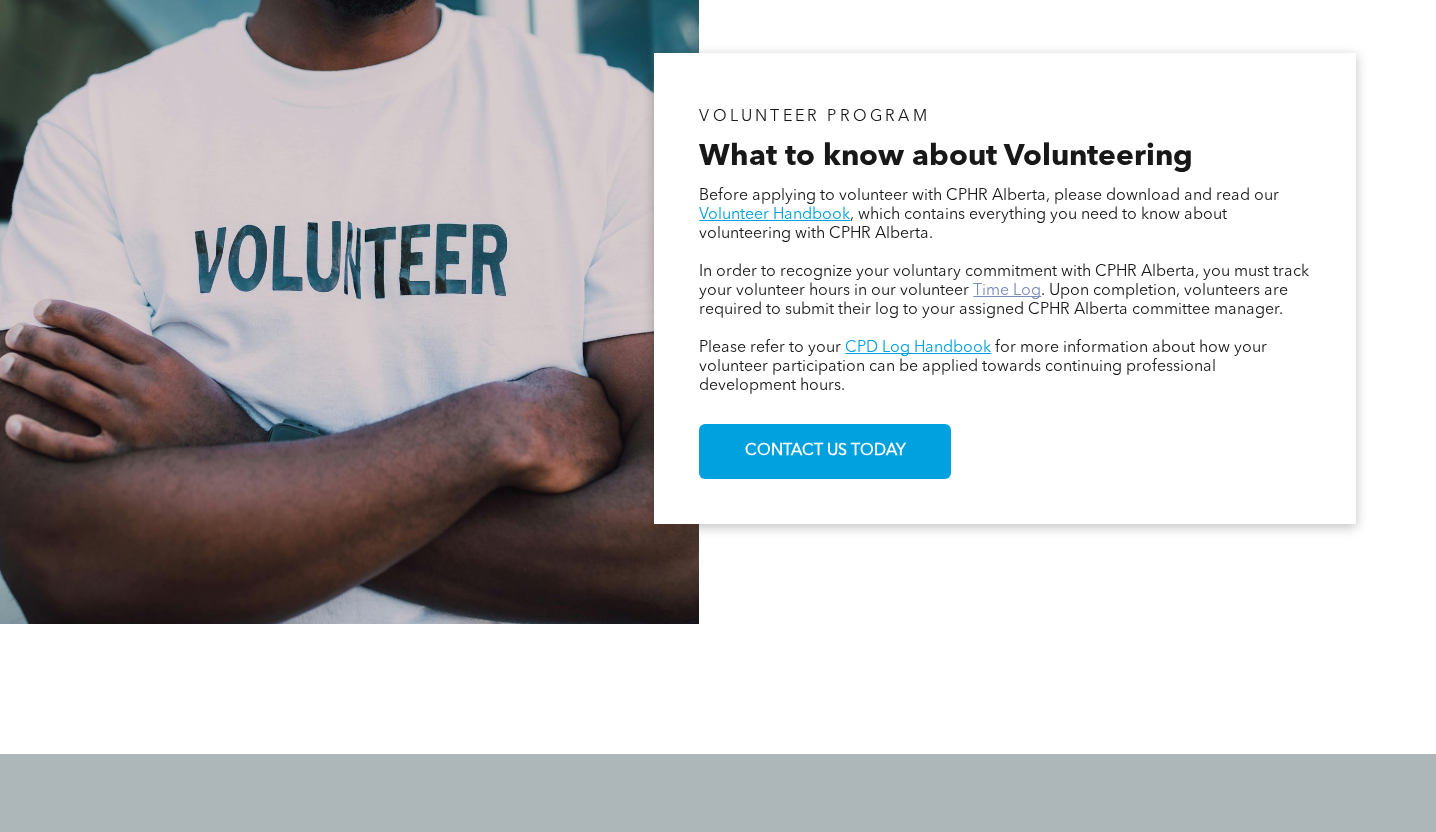 click on "Time Log" at bounding box center [1007, 291] 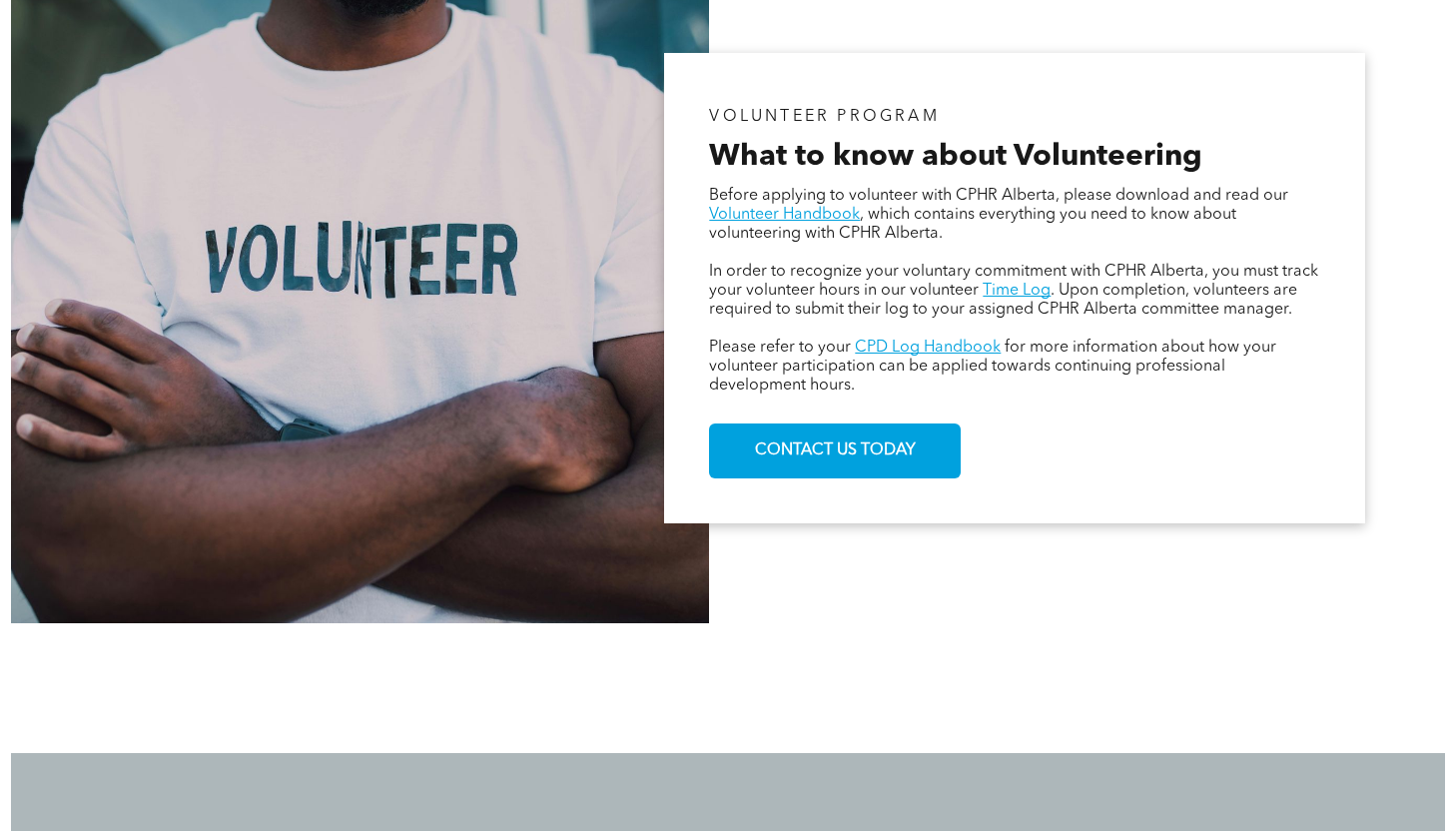 scroll, scrollTop: 1159, scrollLeft: 0, axis: vertical 